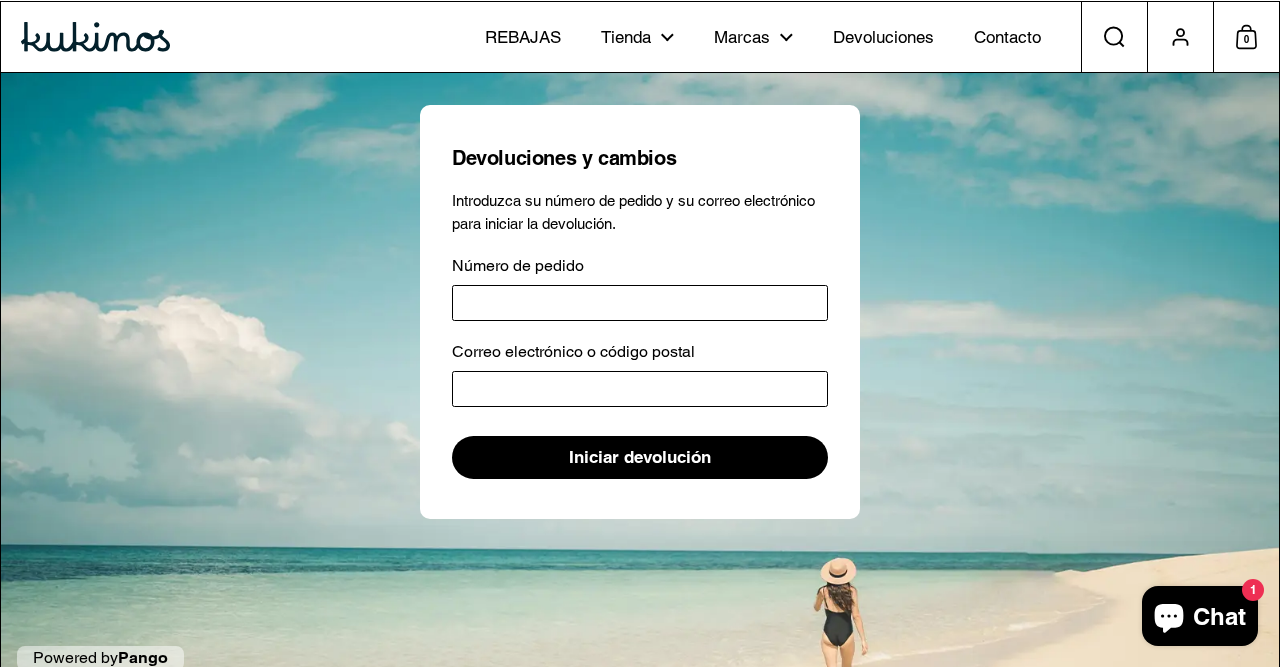 scroll, scrollTop: 0, scrollLeft: 0, axis: both 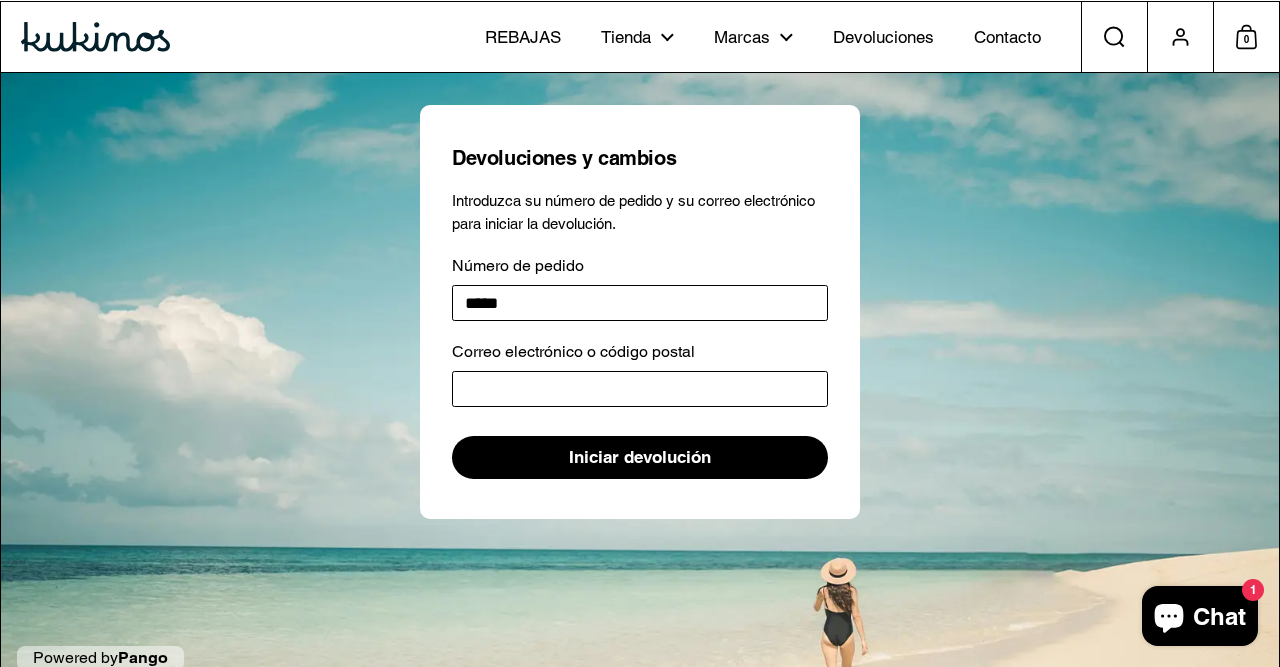 type on "*****" 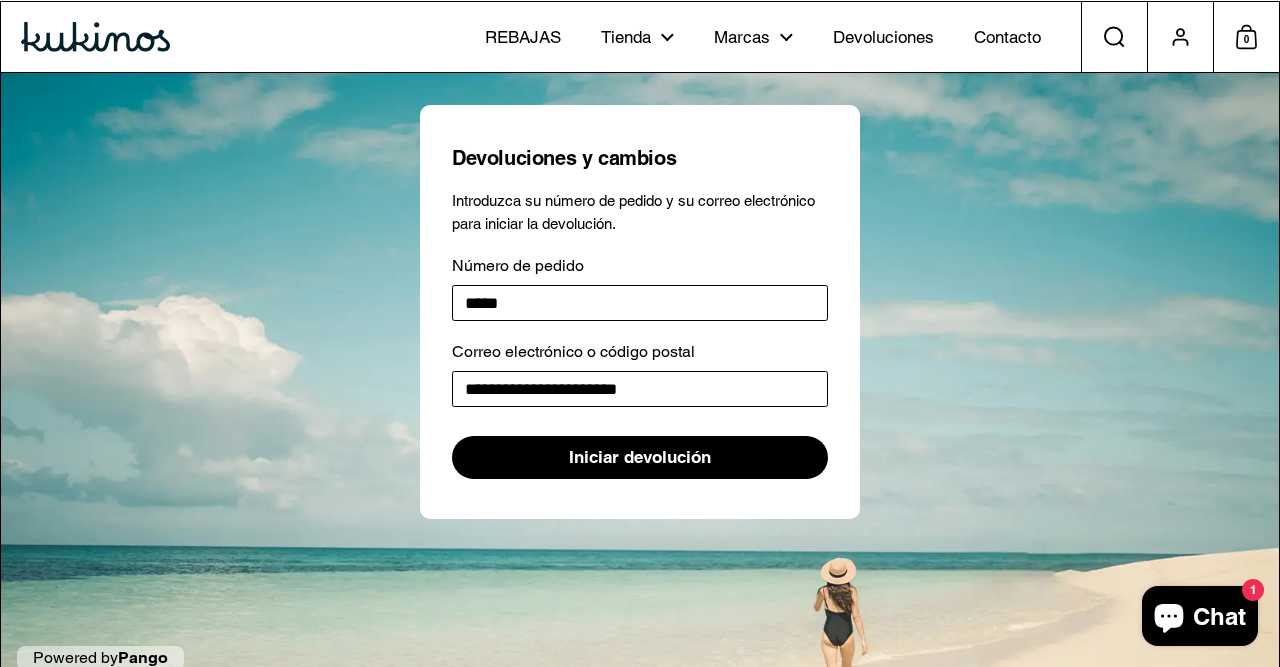 type on "**********" 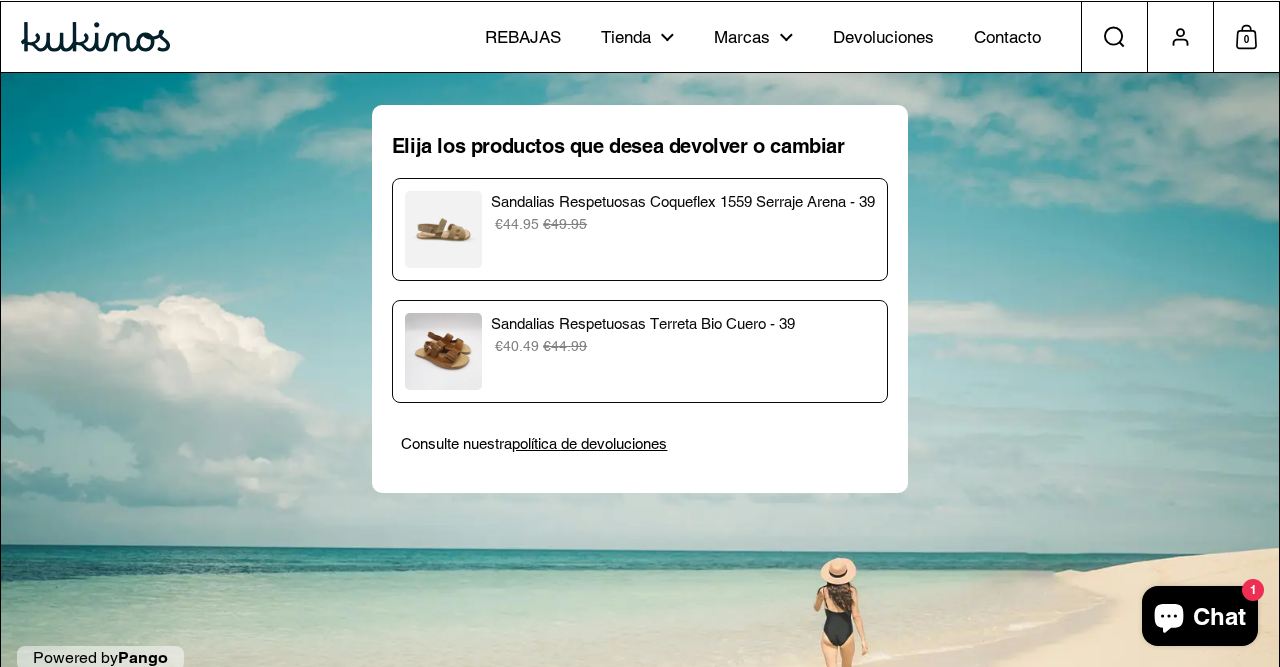 click on "política de devoluciones" at bounding box center (589, 443) 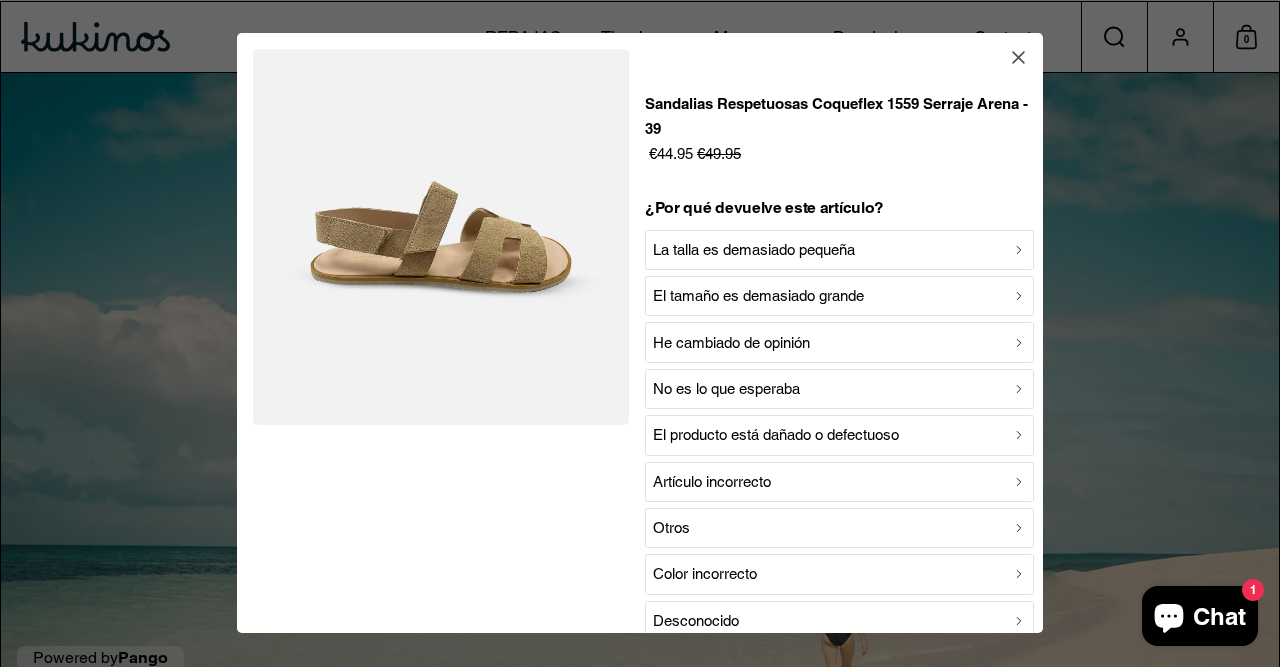 click on "La talla es demasiado pequeña" at bounding box center (839, 250) 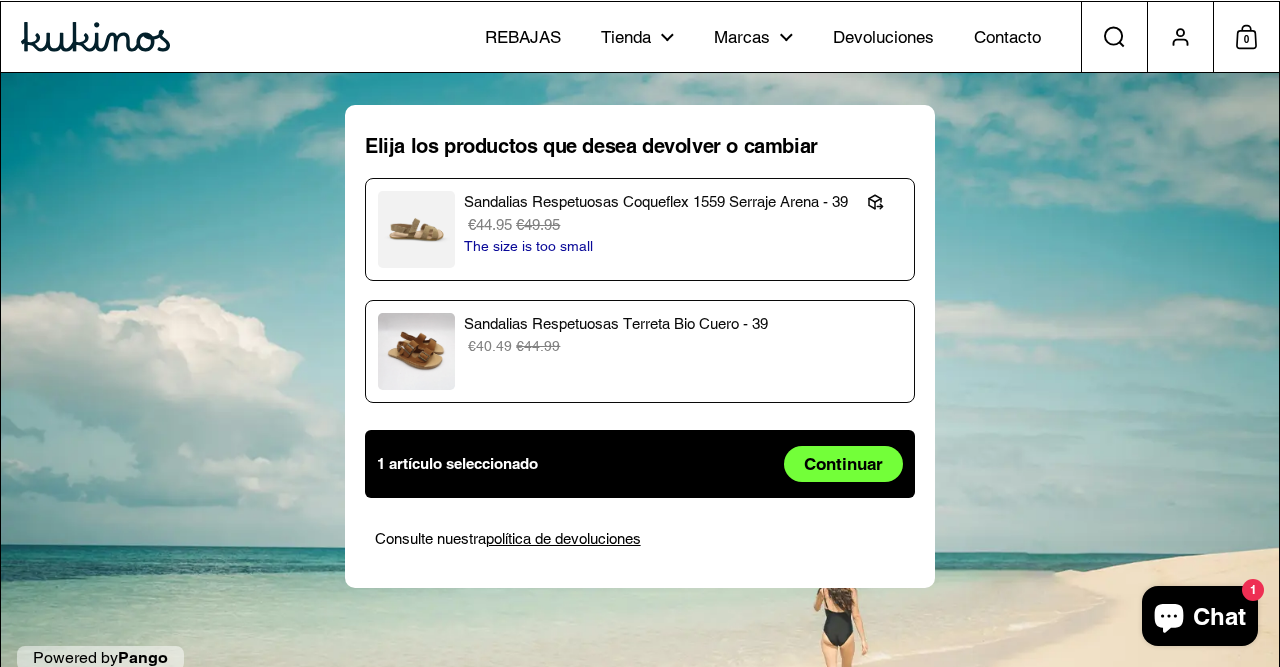 click on "€40.49   €44.99" at bounding box center [683, 346] 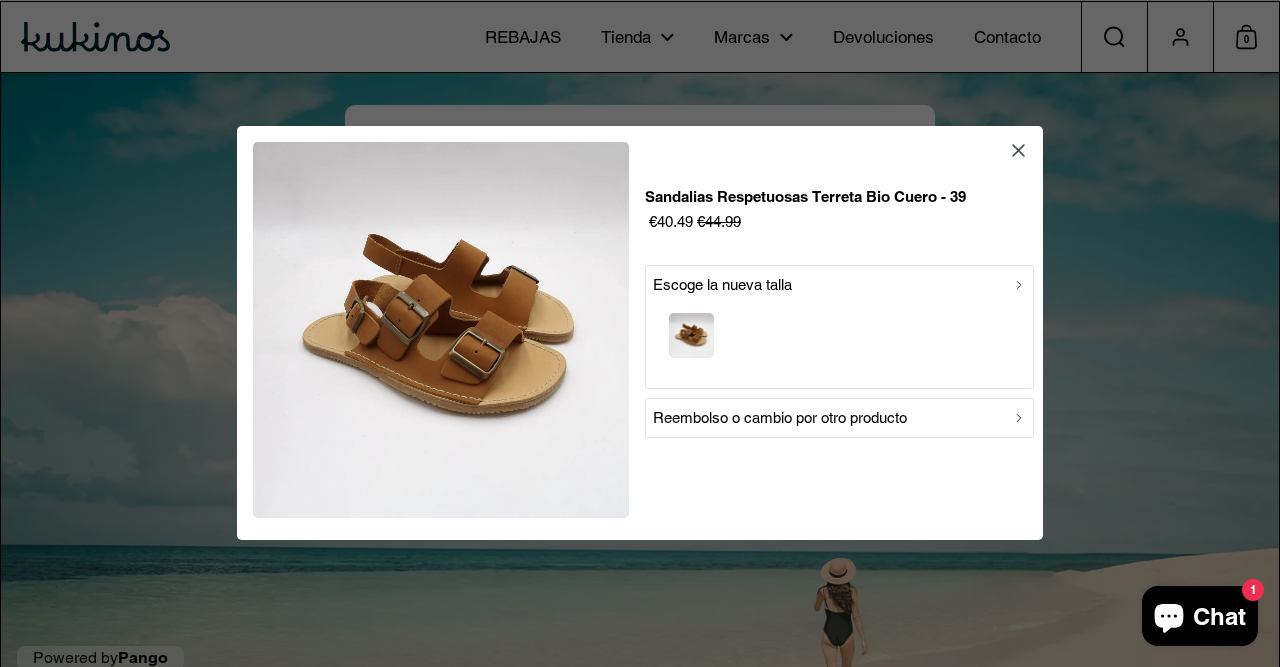 click on "Escoge la nueva talla" at bounding box center (839, 285) 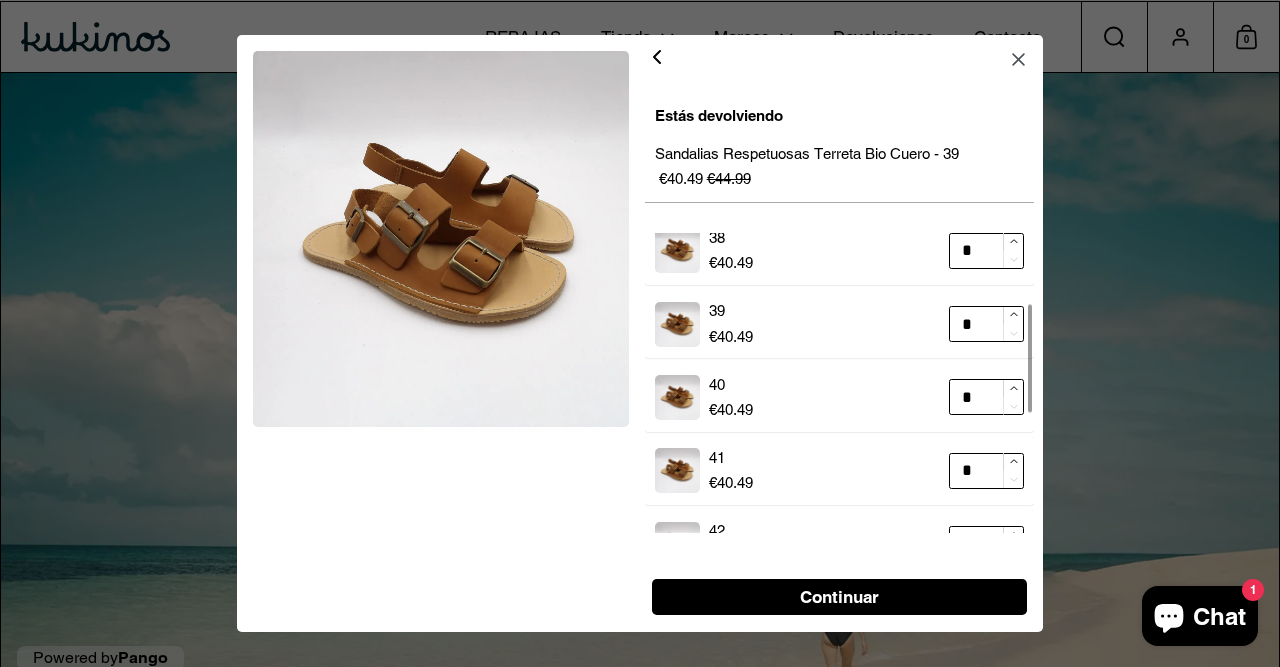 scroll, scrollTop: 196, scrollLeft: 0, axis: vertical 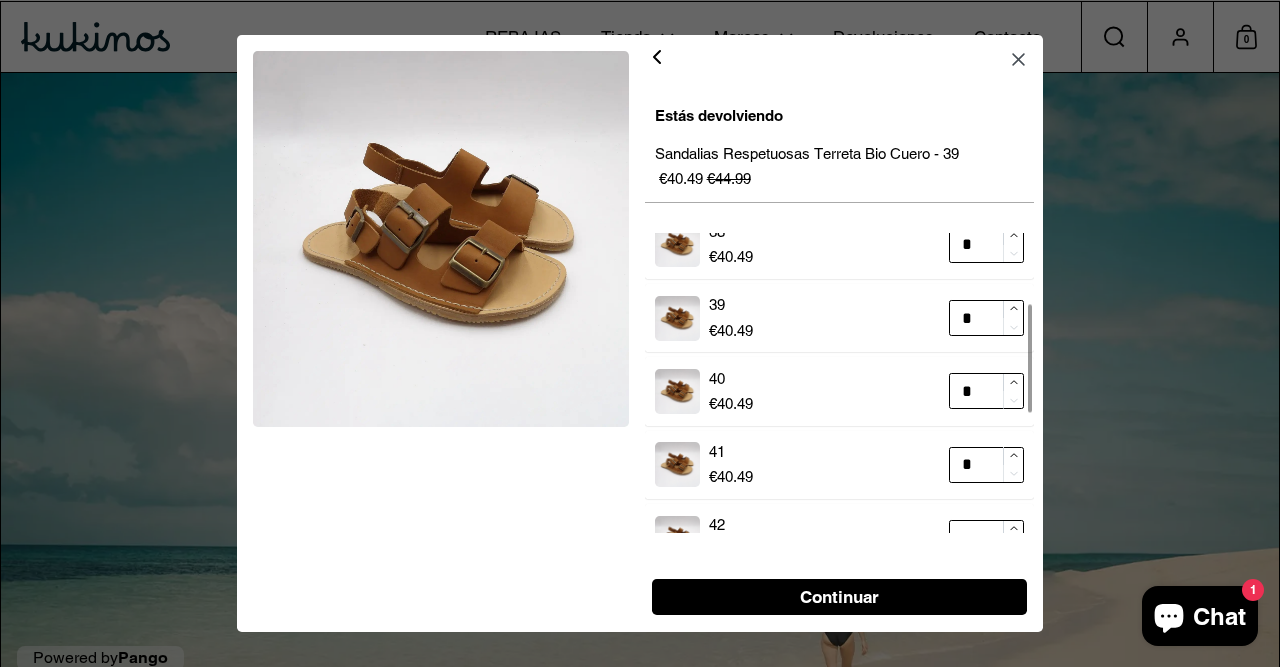 click at bounding box center (1030, 358) 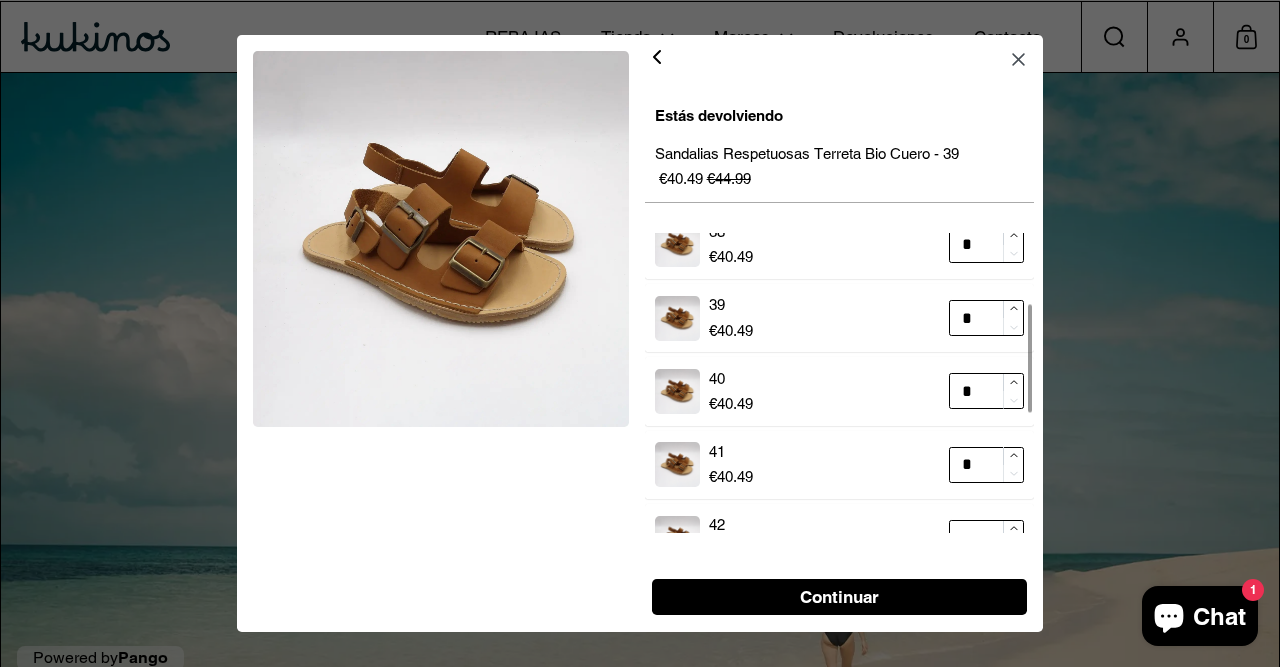 type on "*" 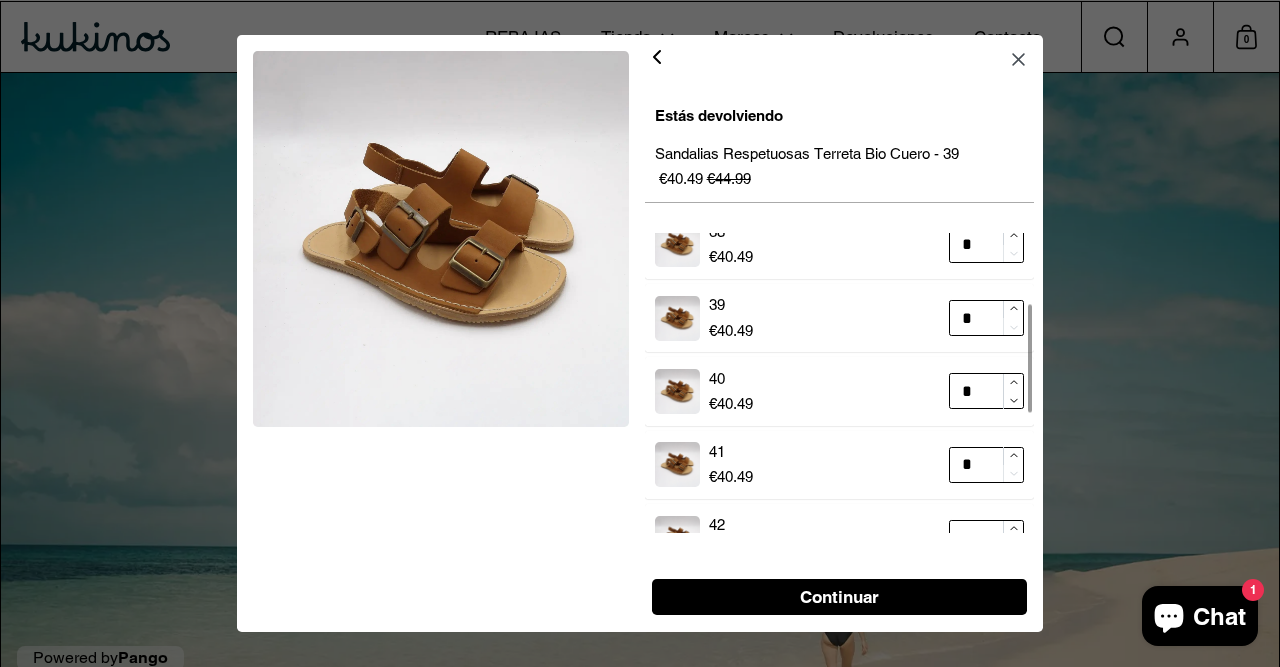 click 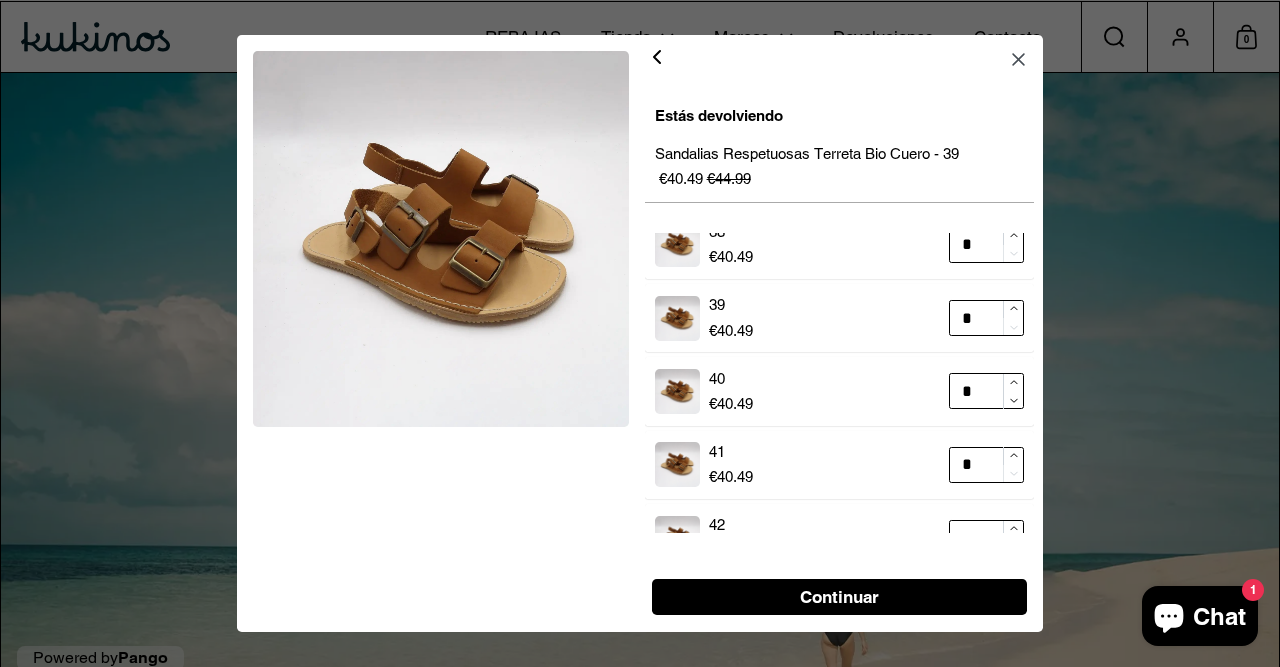 click on "Continuar" at bounding box center (839, 597) 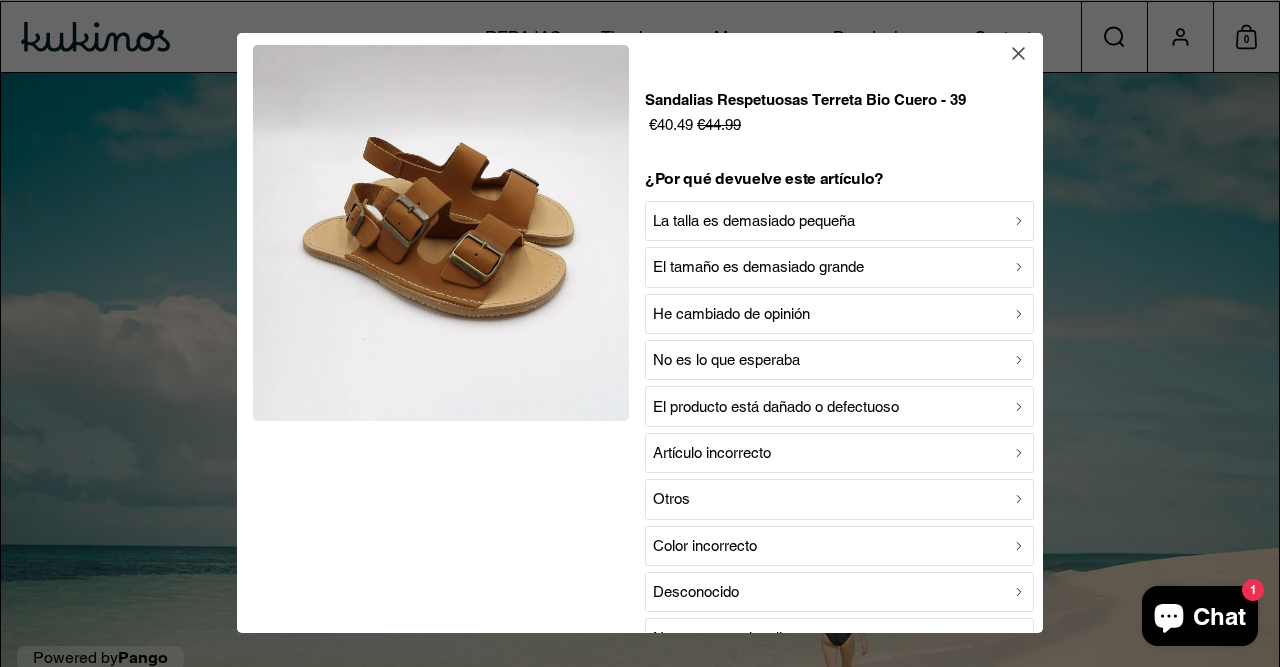 scroll, scrollTop: 0, scrollLeft: 0, axis: both 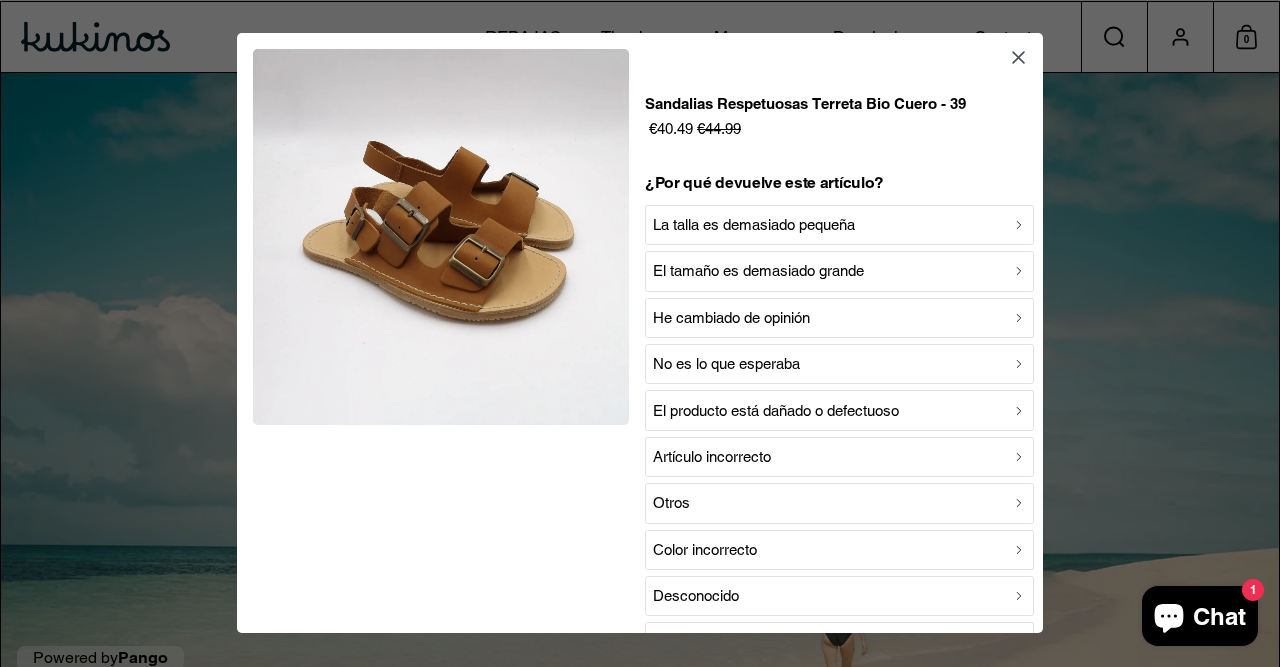 click on "La talla es demasiado pequeña" at bounding box center [839, 225] 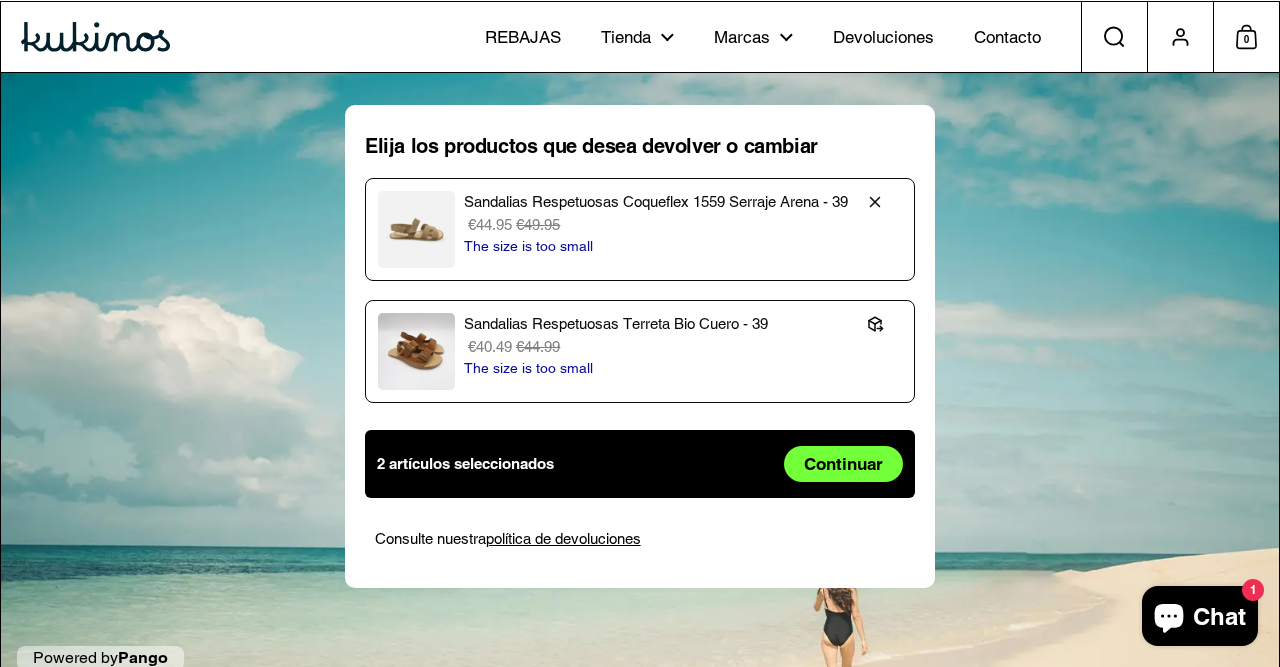 click on "The size is too small" at bounding box center (656, 246) 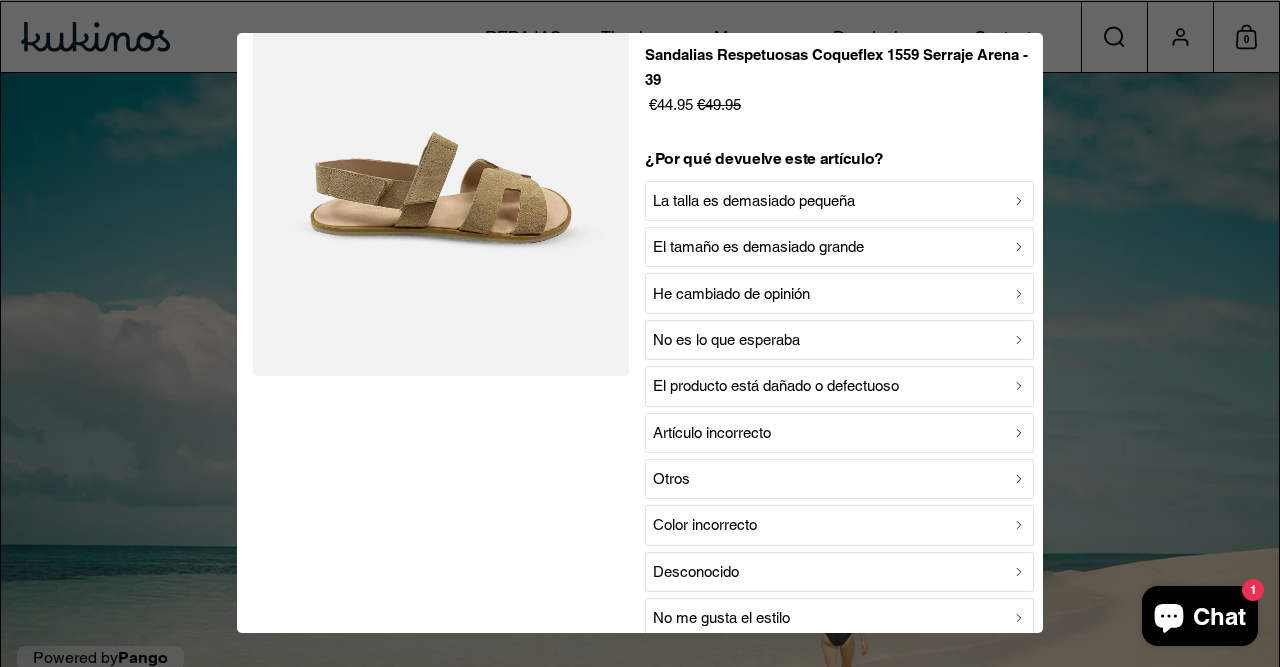 scroll, scrollTop: 53, scrollLeft: 0, axis: vertical 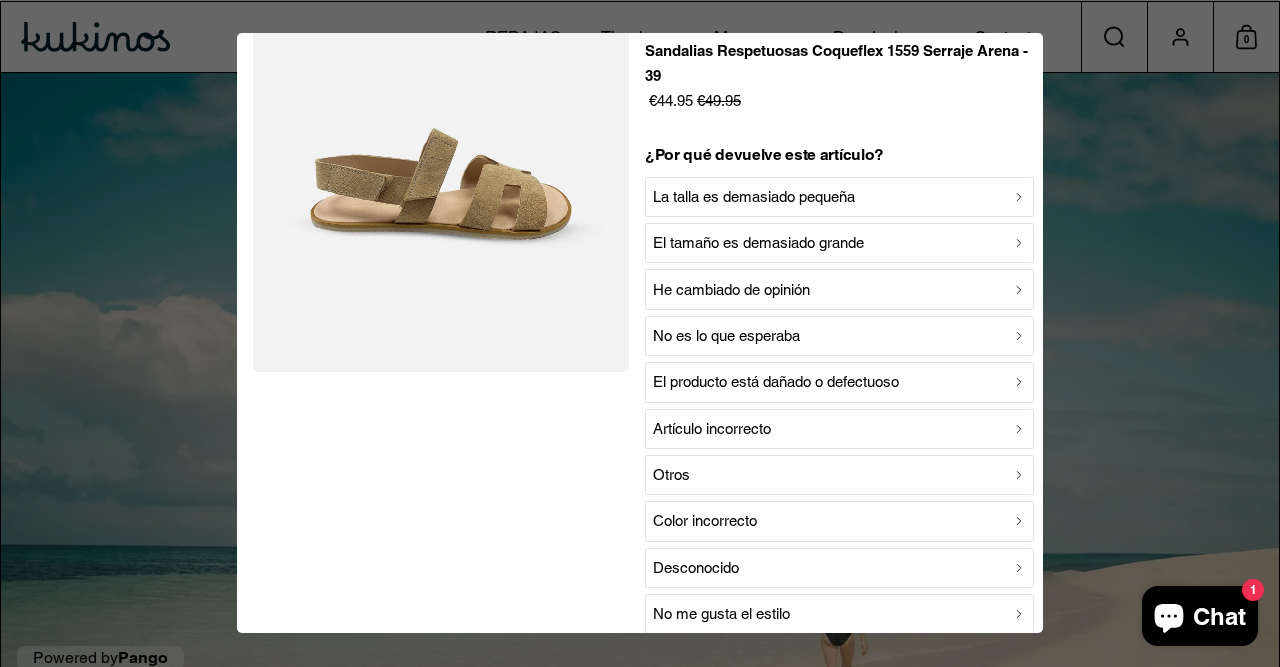 click on "El tamaño es demasiado grande" at bounding box center (839, 244) 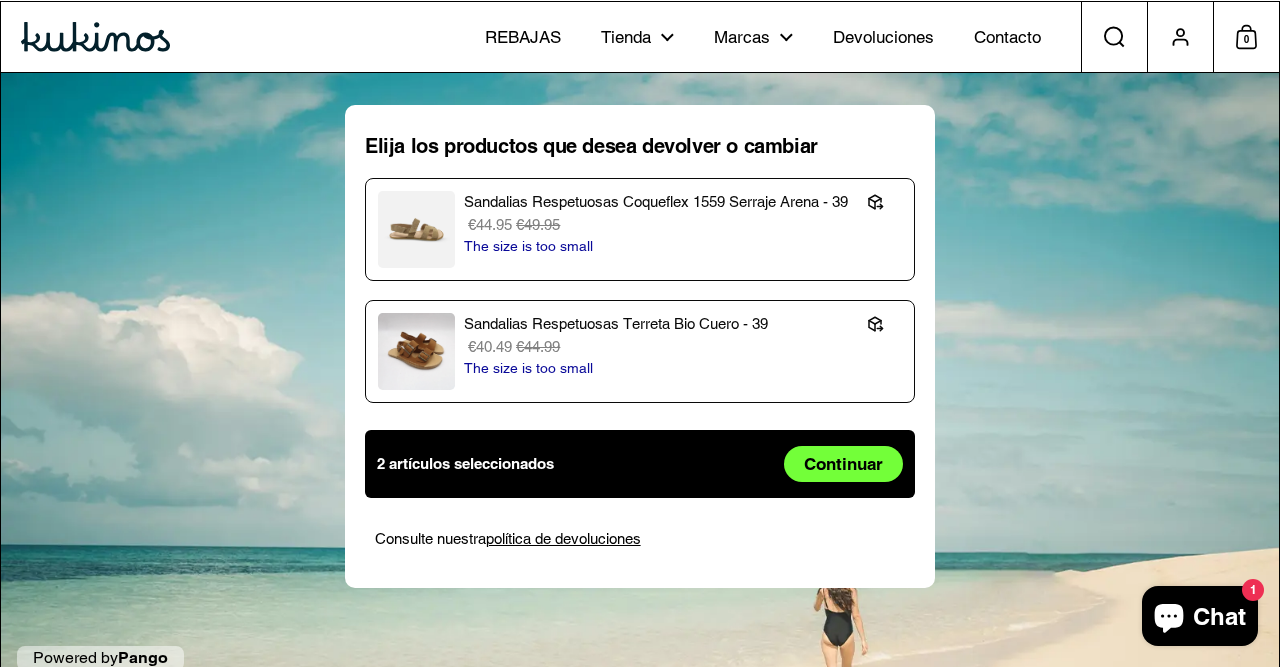 scroll, scrollTop: 0, scrollLeft: 0, axis: both 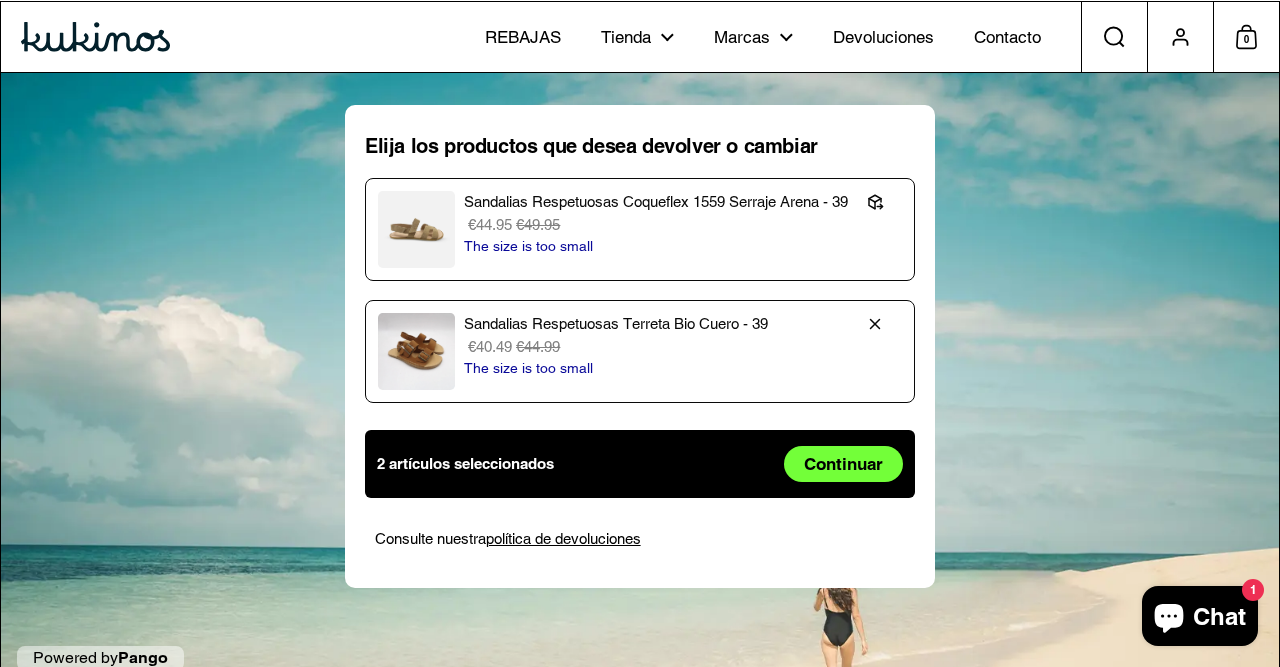 click on "Sandalias Respetuosas Terreta Bio Cuero - 39" at bounding box center (656, 324) 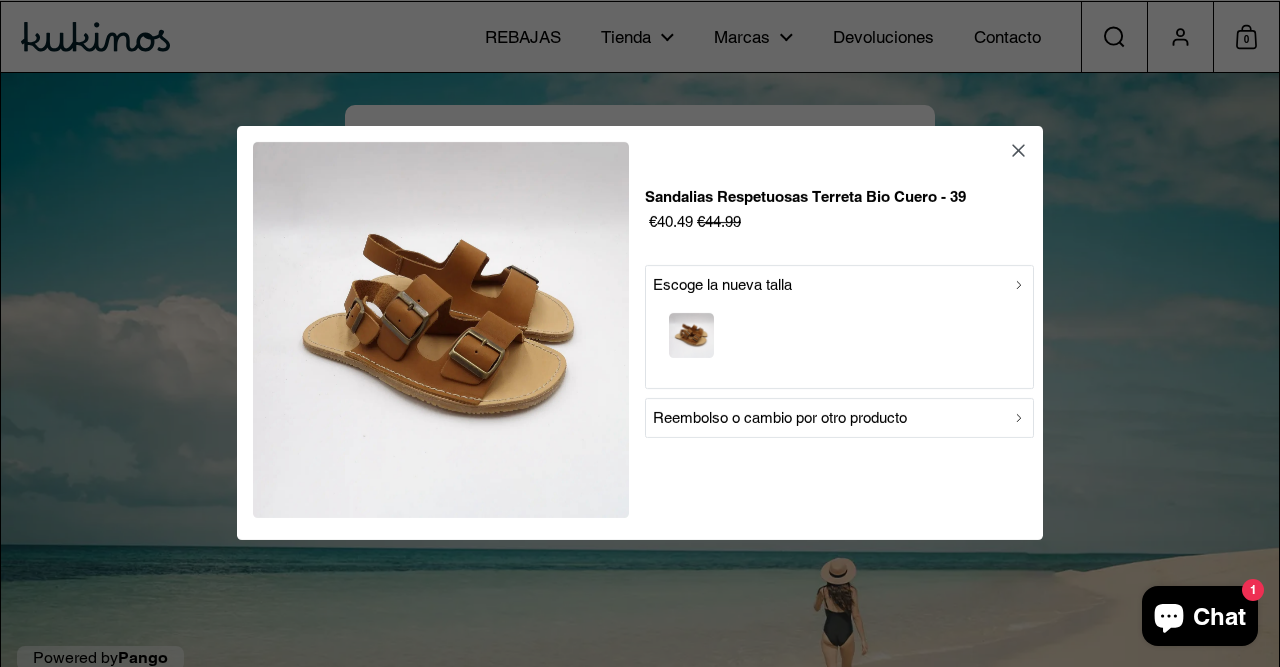 click at bounding box center [839, 338] 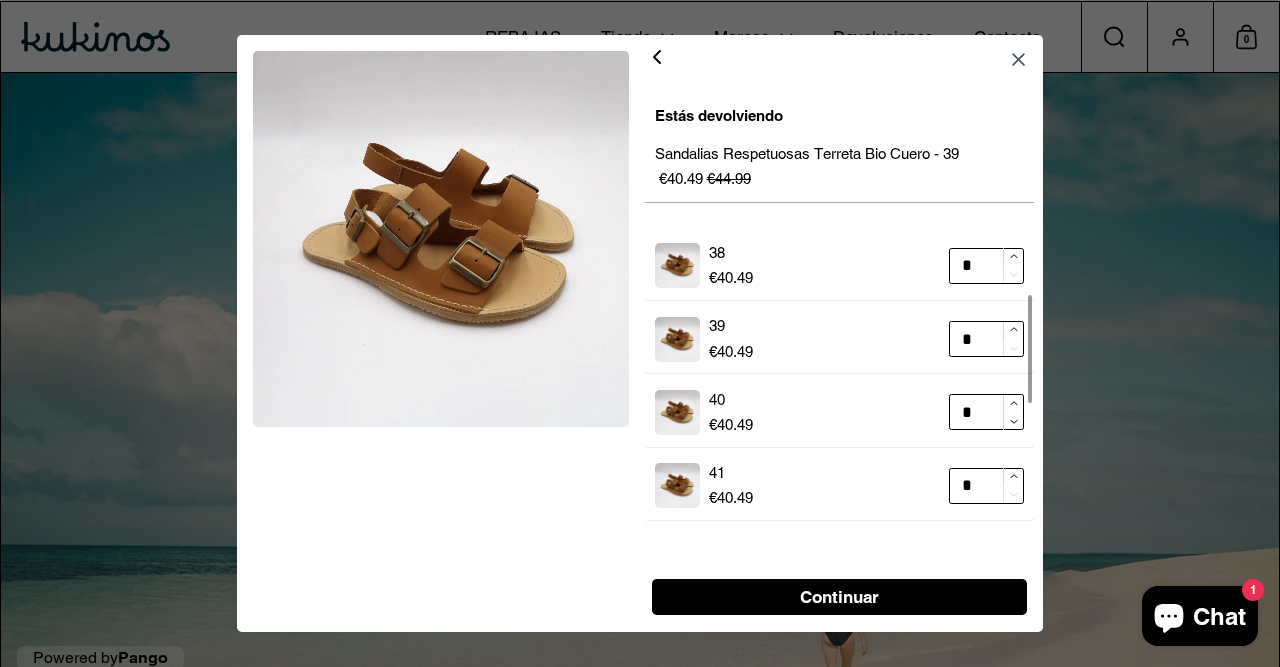 scroll, scrollTop: 179, scrollLeft: 0, axis: vertical 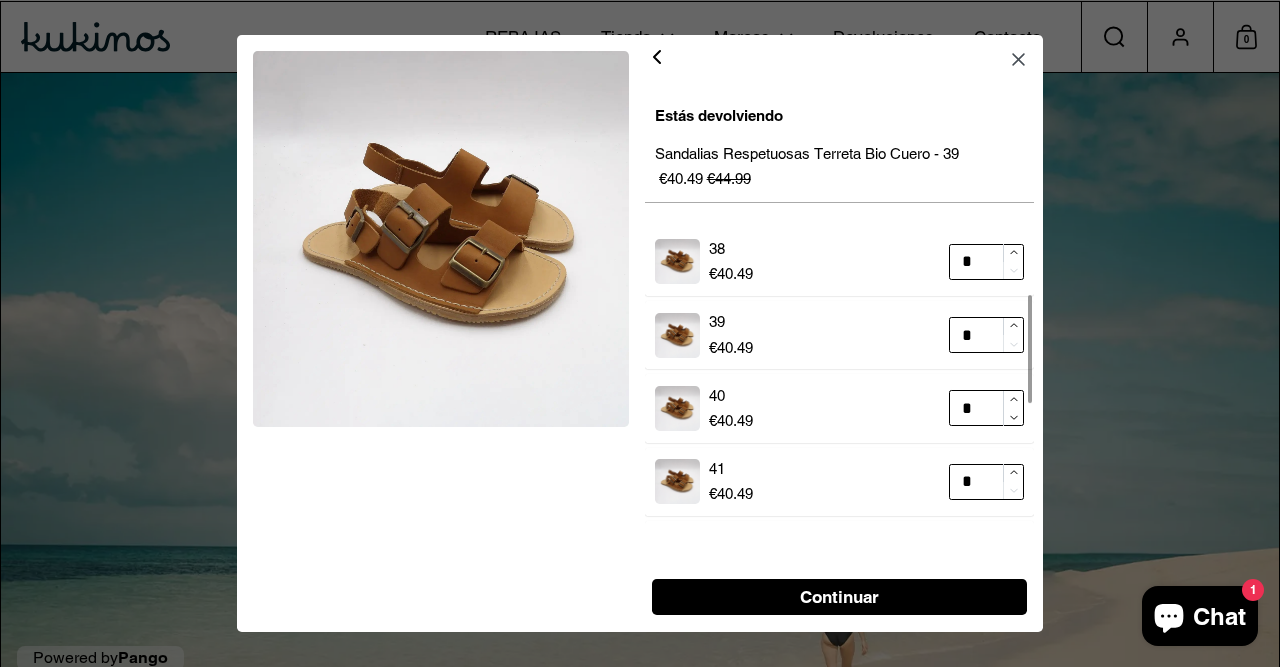 click at bounding box center [1030, 349] 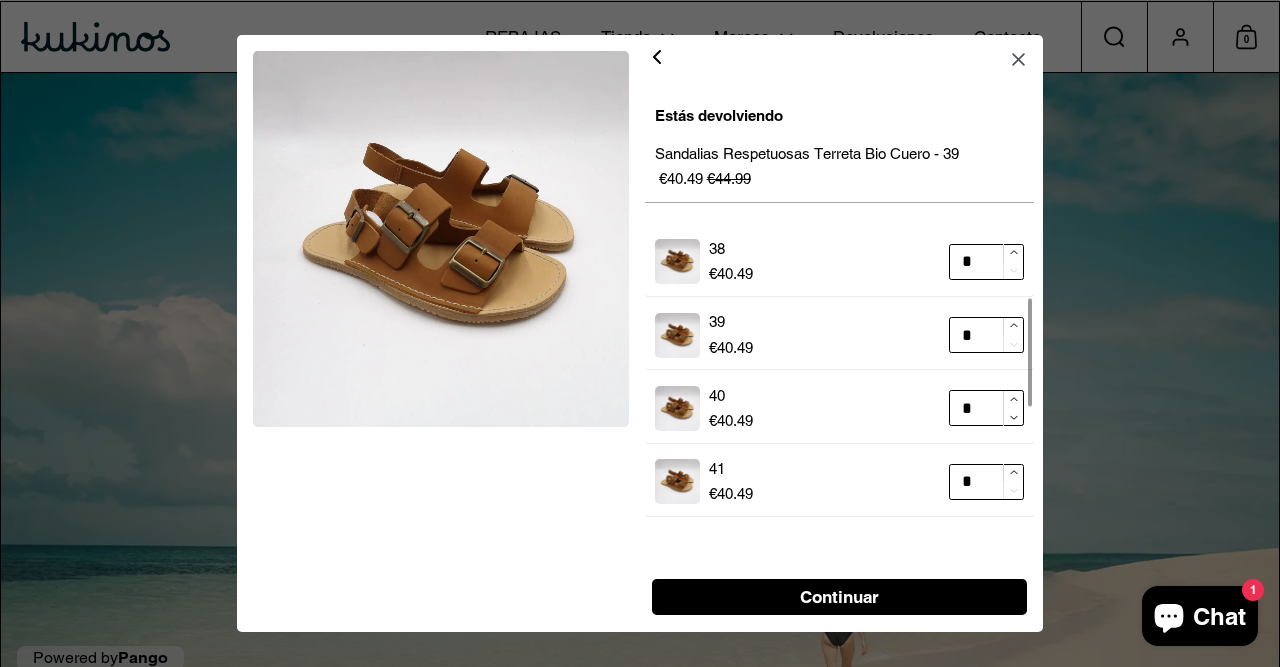 click on "Continuar" at bounding box center [839, 597] 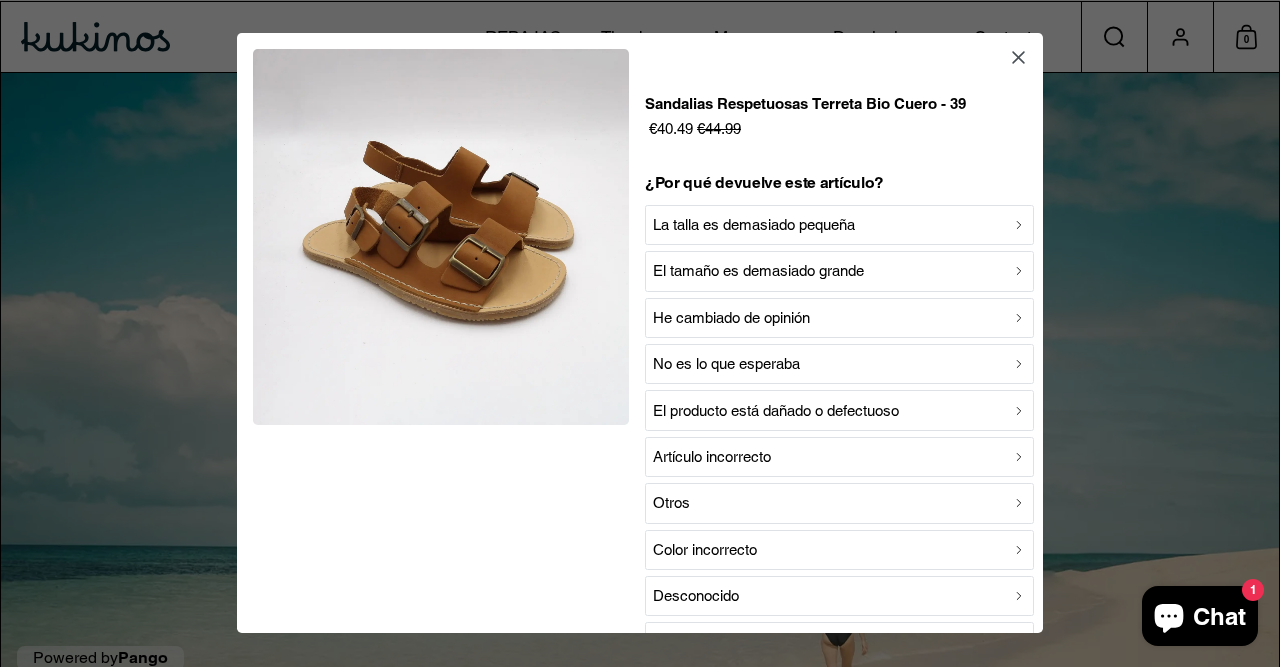 click on "La talla es demasiado pequeña" at bounding box center [839, 225] 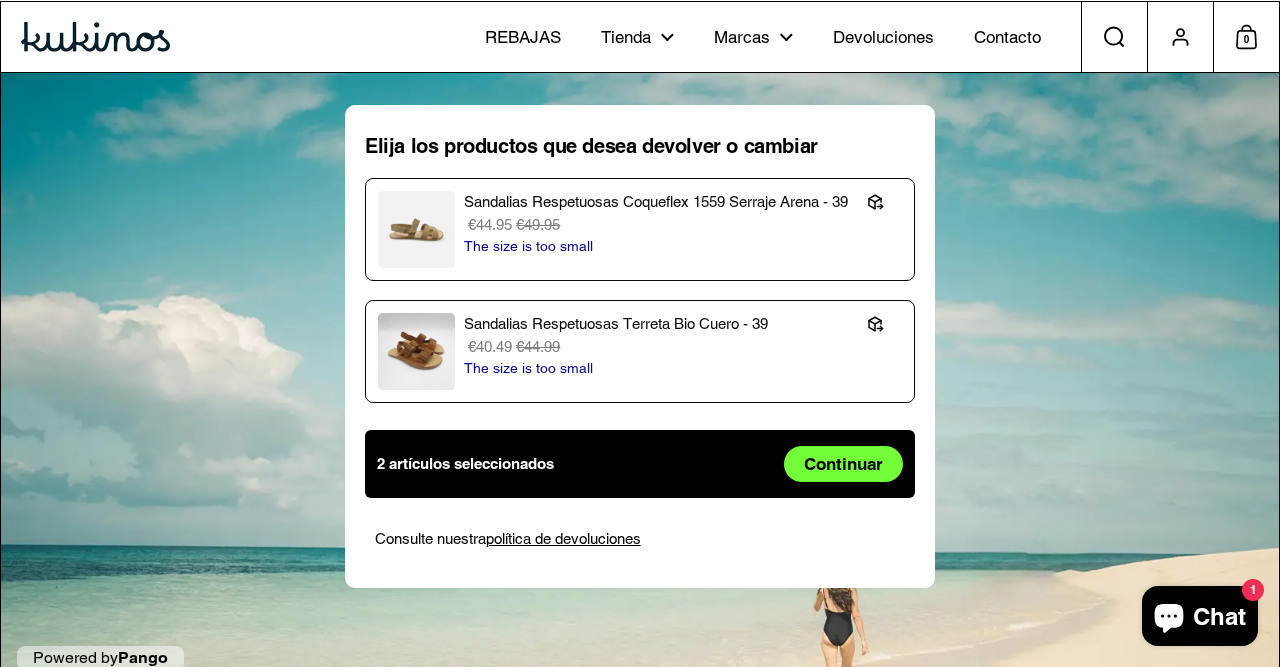 click on "Continuar" at bounding box center [843, 464] 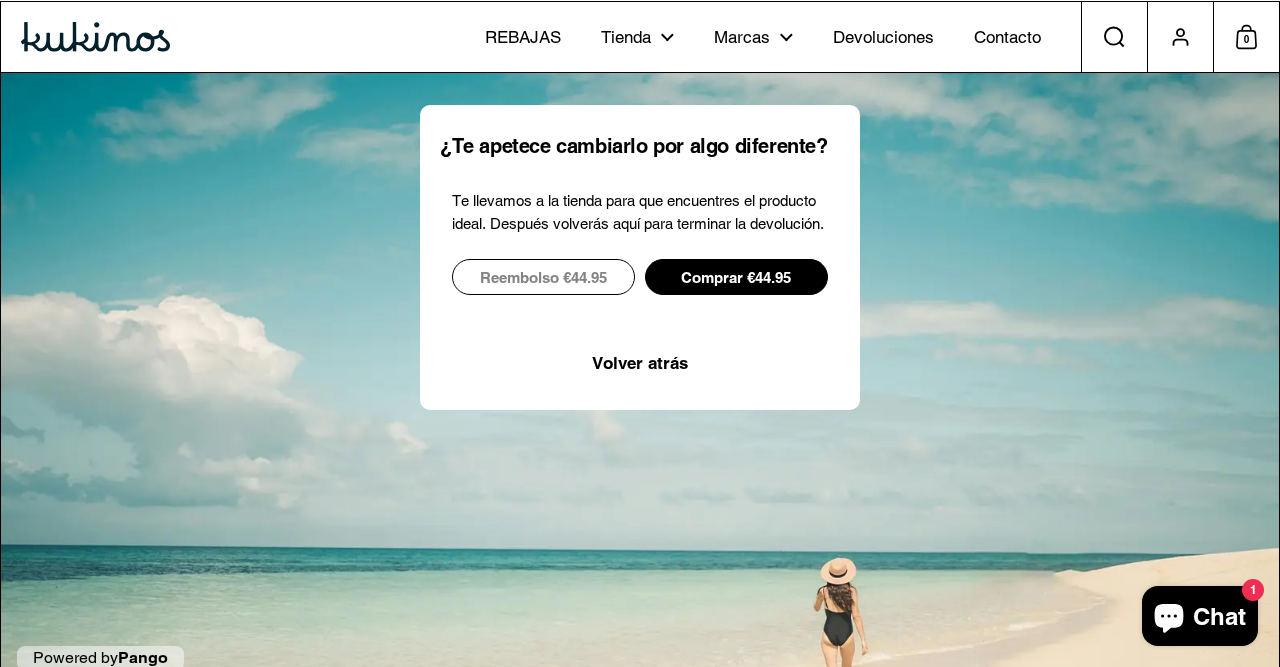 click on "Comprar   €44.95" at bounding box center (736, 277) 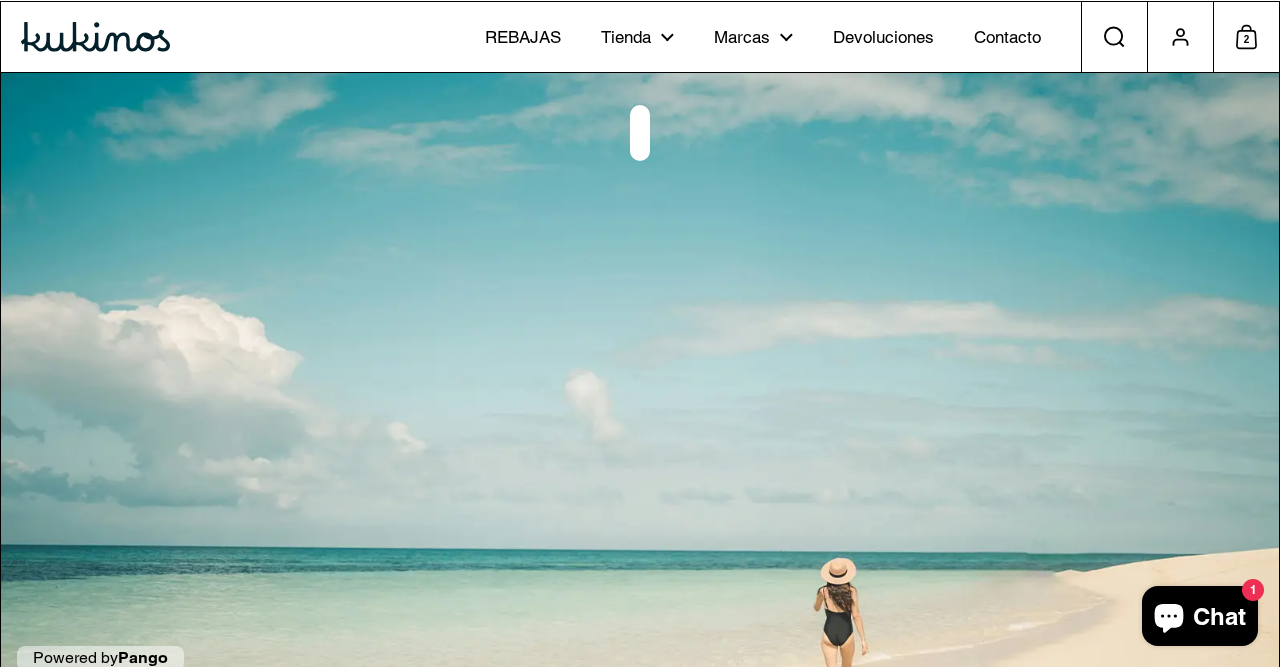scroll, scrollTop: 0, scrollLeft: 0, axis: both 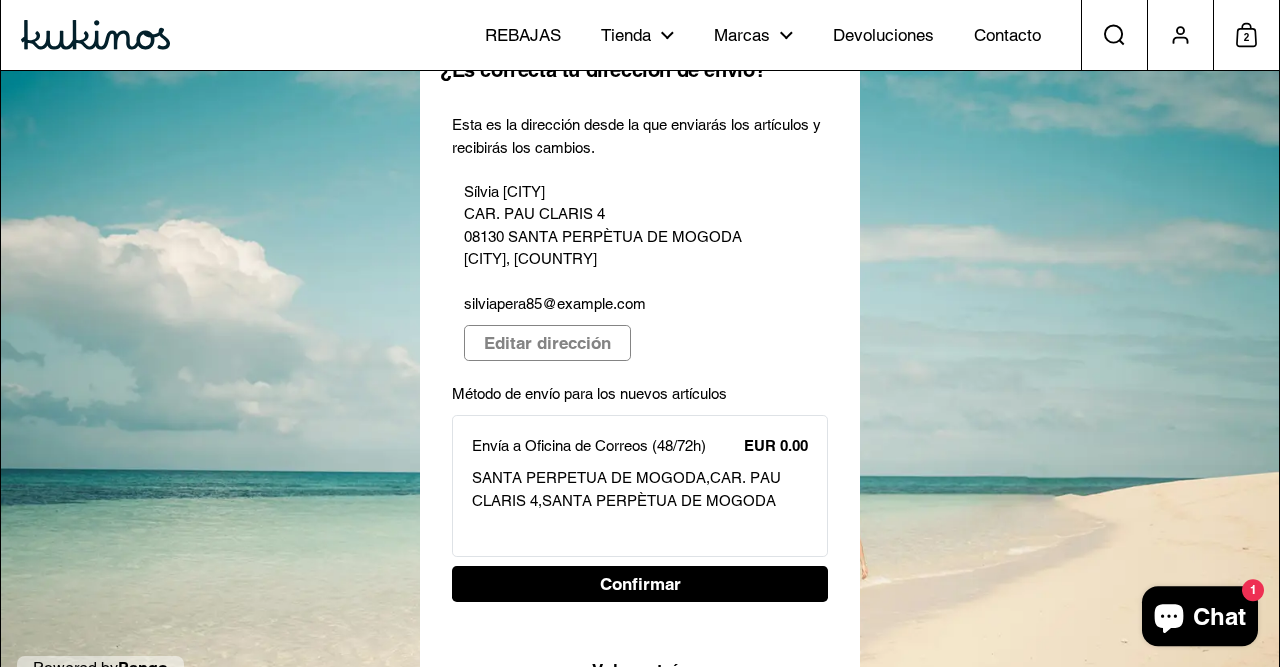 click on "Confirmar" at bounding box center (640, 584) 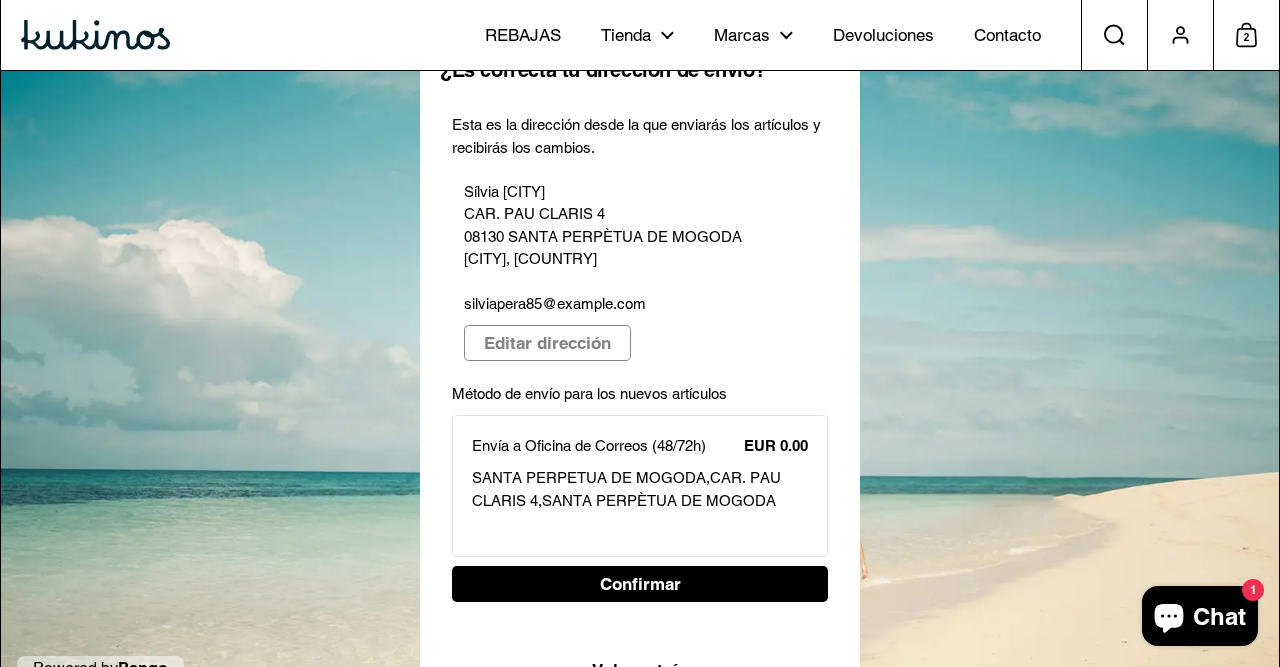 select on "**" 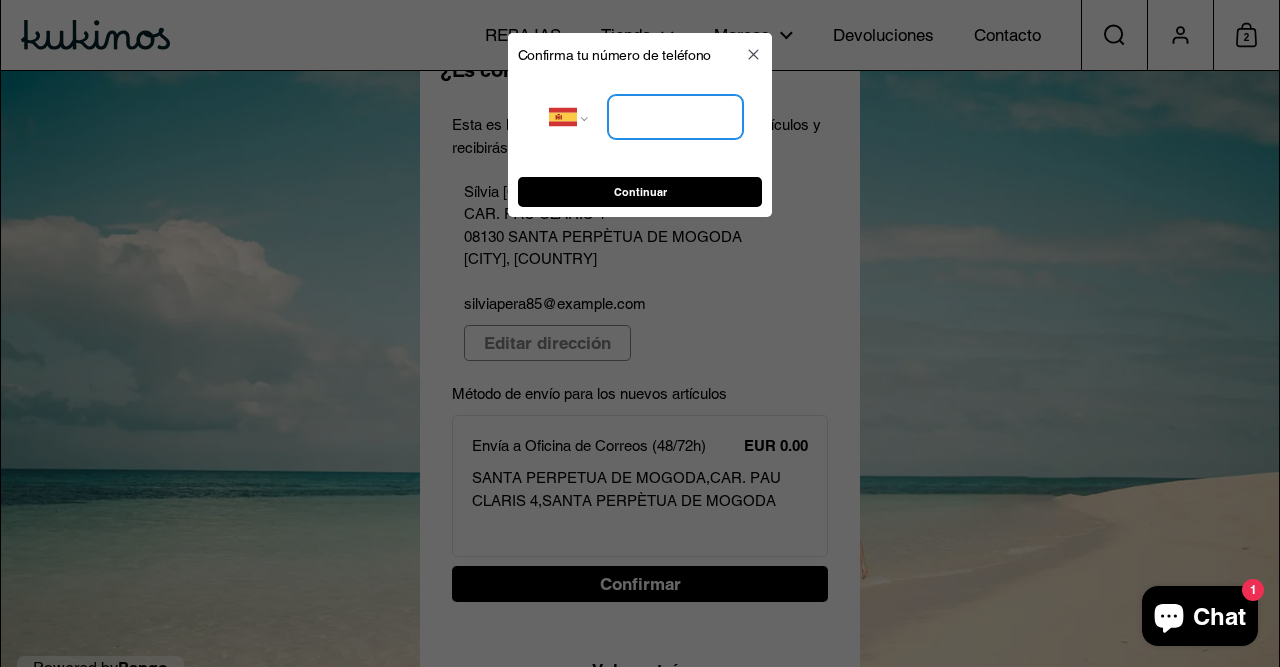 click at bounding box center (675, 118) 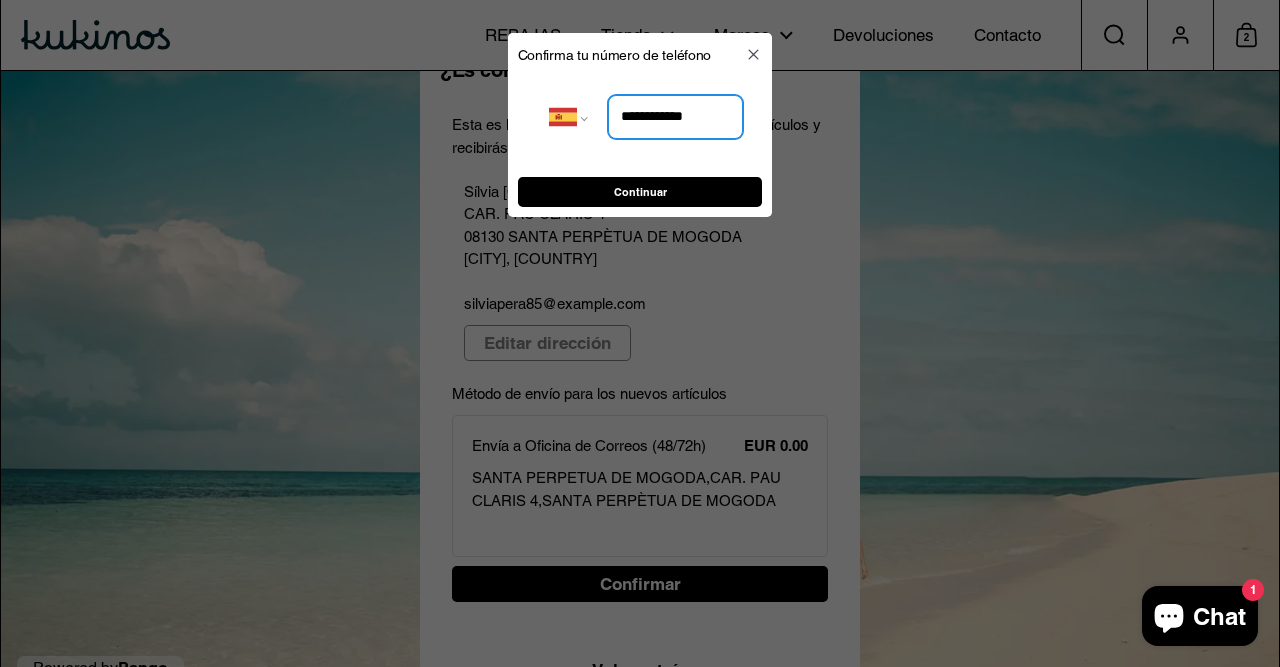 type on "**********" 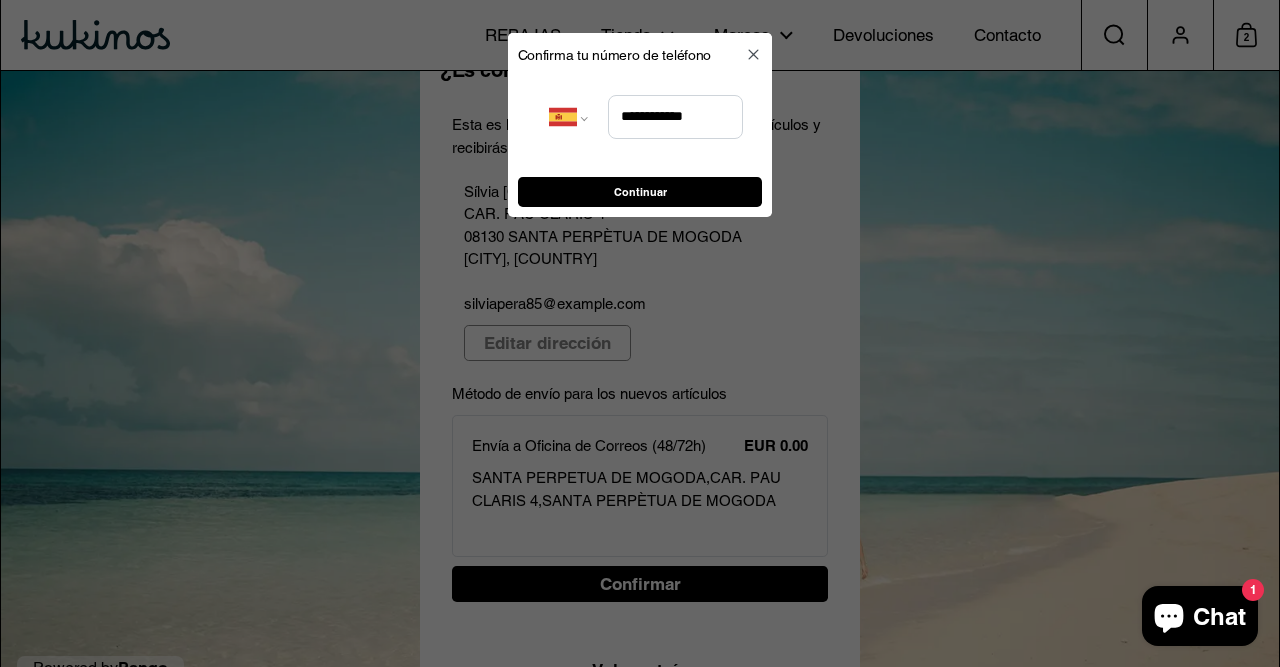 click on "Continuar" at bounding box center (640, 193) 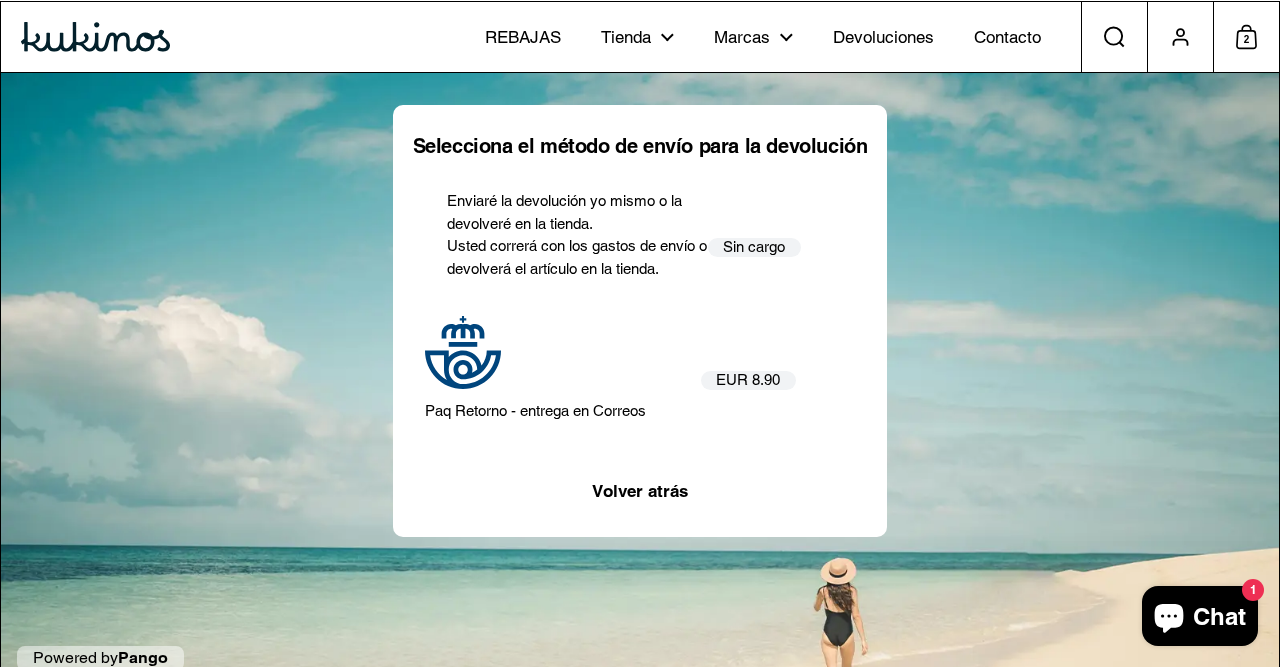 click on "Volver atrás" at bounding box center (640, 491) 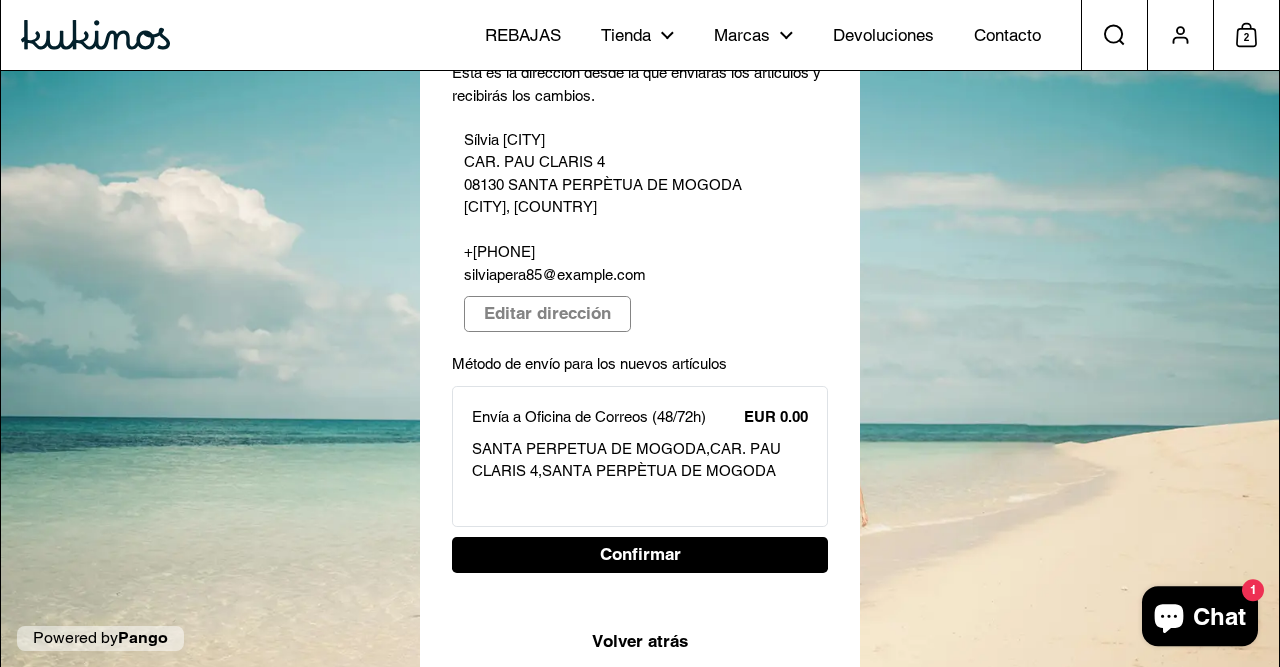 scroll, scrollTop: 146, scrollLeft: 0, axis: vertical 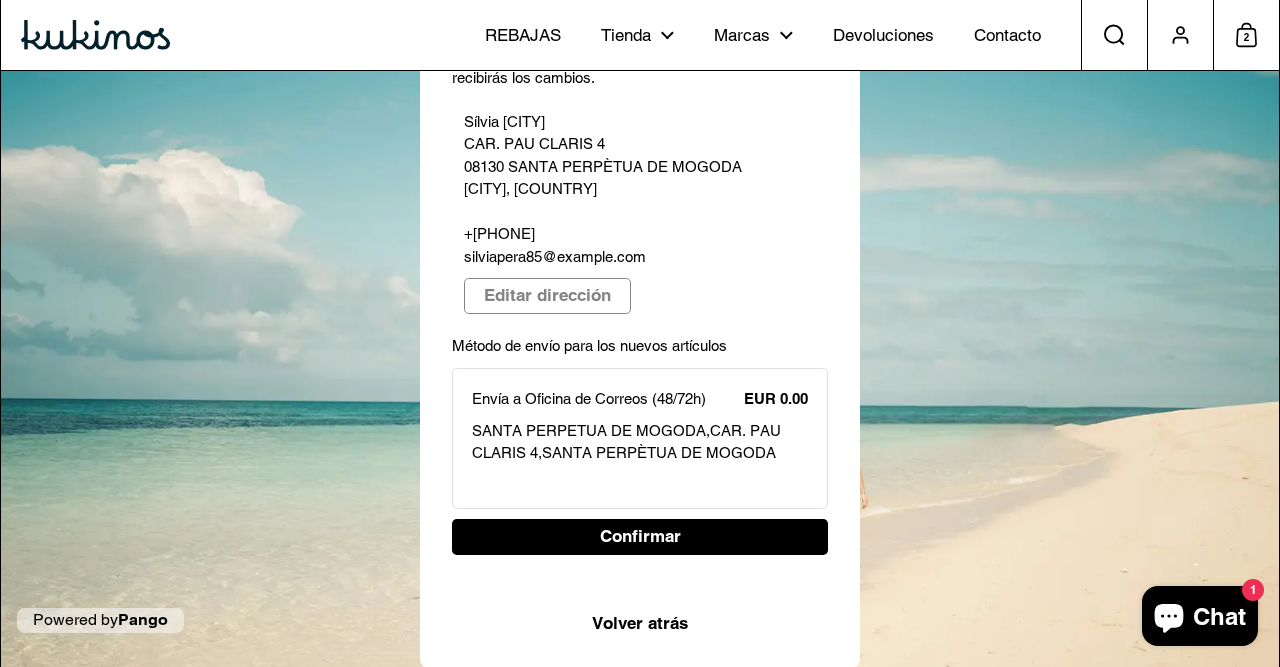 click on "Confirmar" at bounding box center [640, 537] 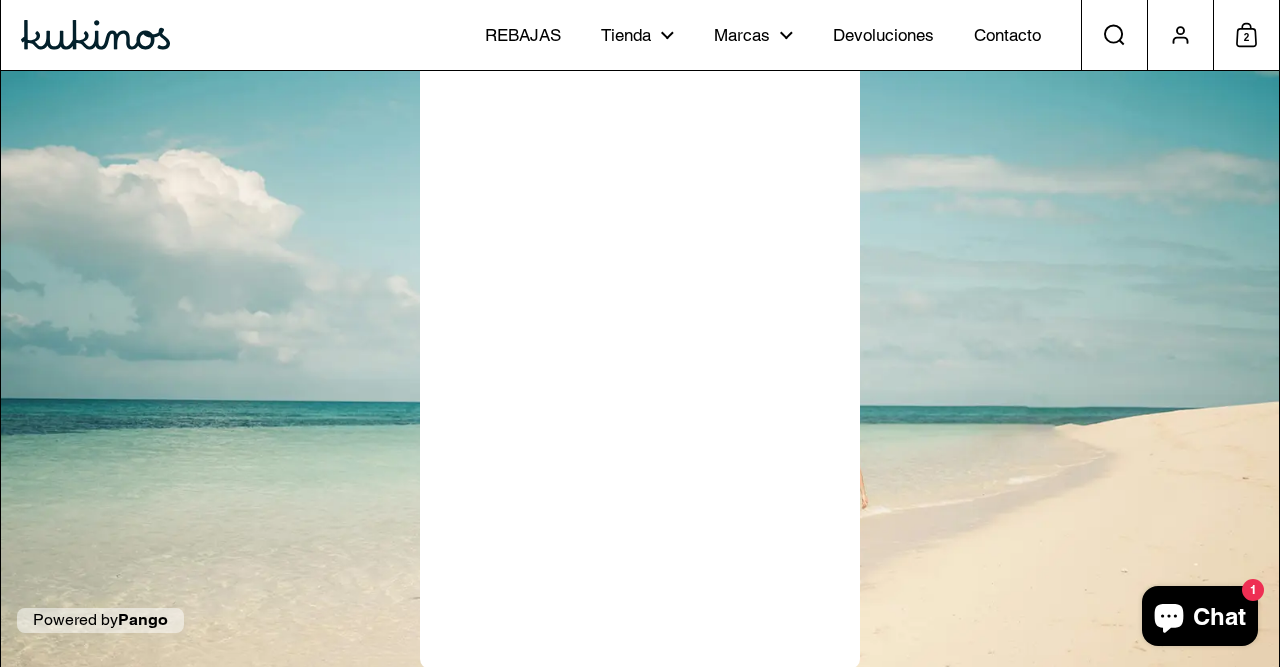 scroll, scrollTop: 0, scrollLeft: 0, axis: both 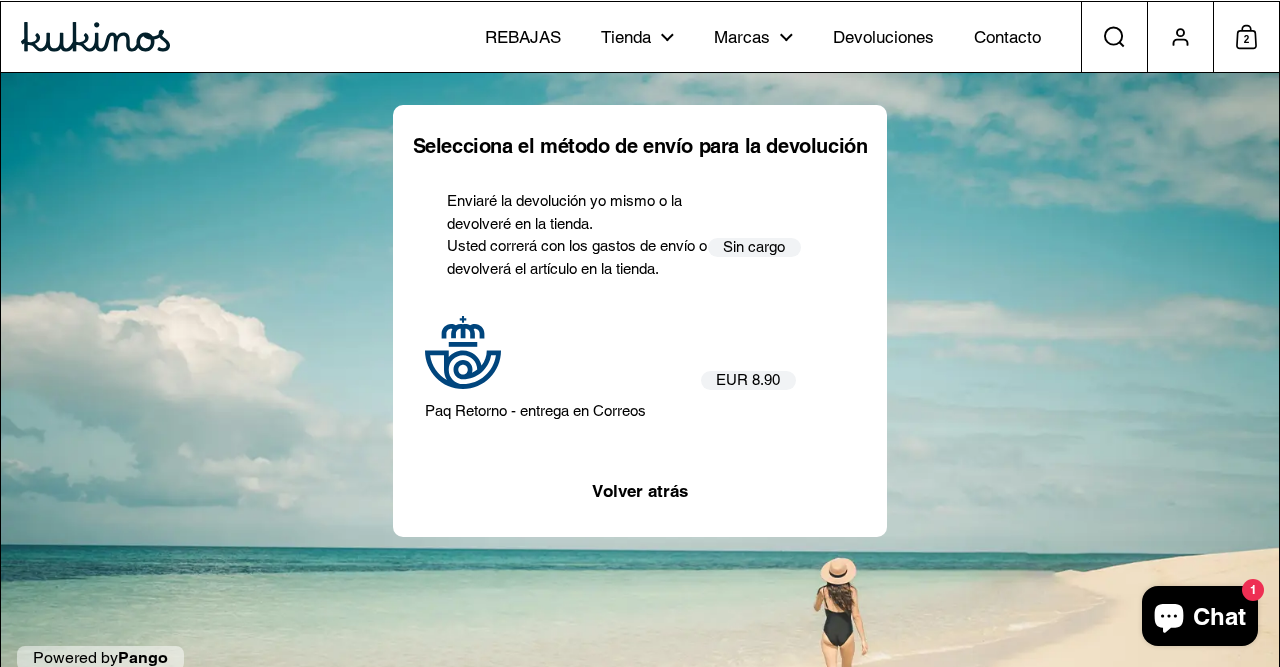 click on "Volver atrás" at bounding box center [640, 491] 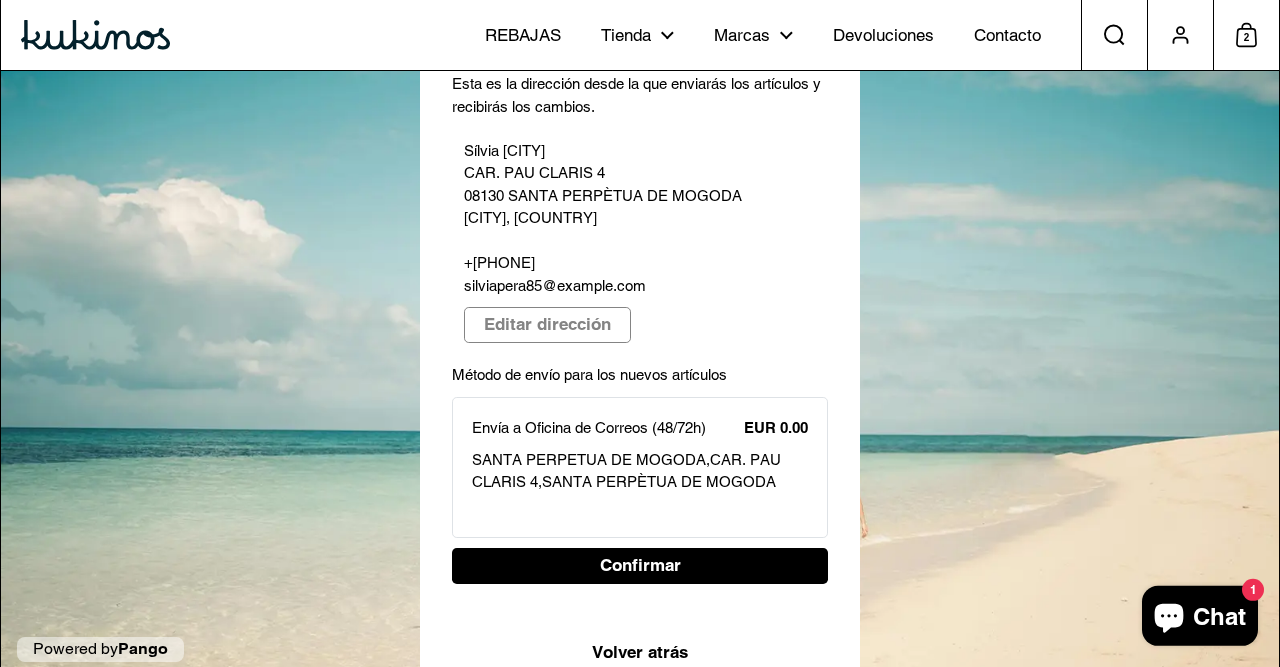 scroll, scrollTop: 146, scrollLeft: 0, axis: vertical 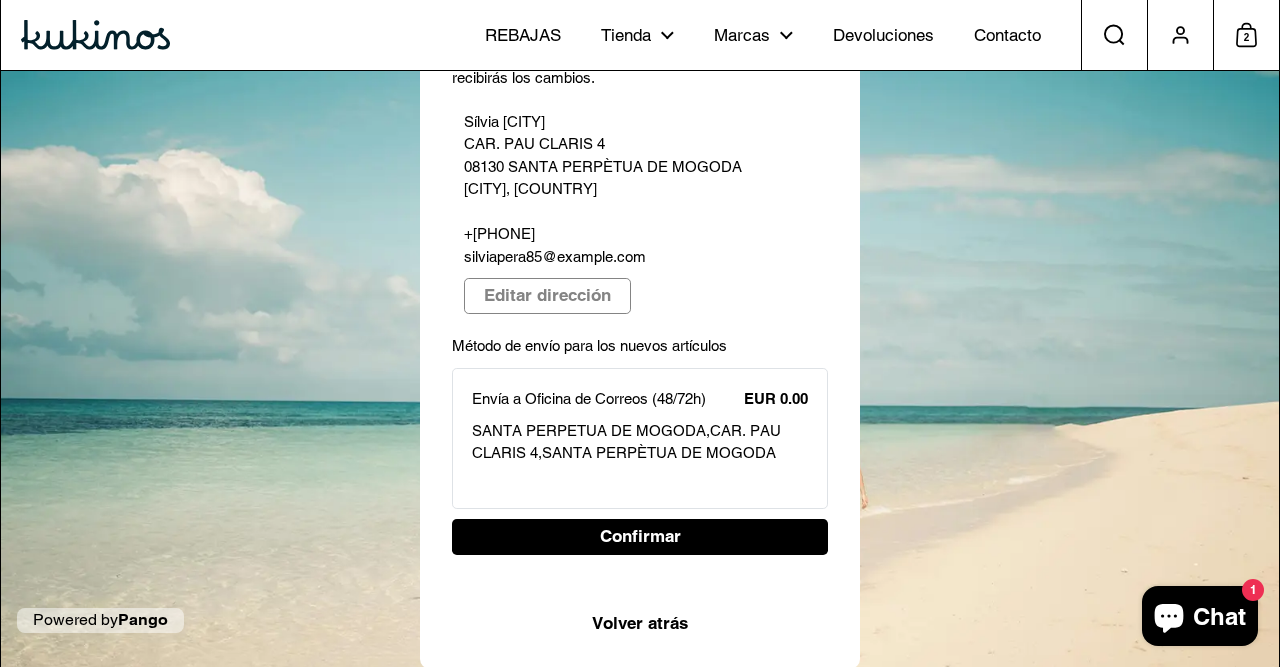 click on "Envía a Oficina de Correos (48/72h)" at bounding box center (589, 399) 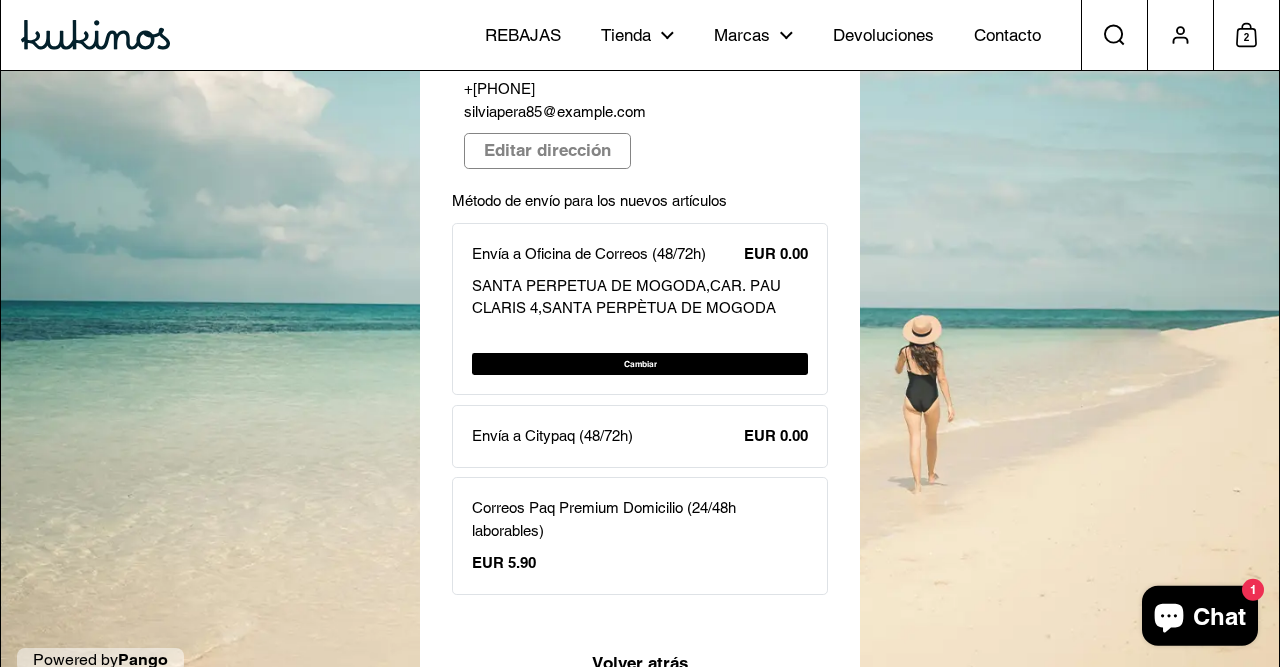 scroll, scrollTop: 298, scrollLeft: 0, axis: vertical 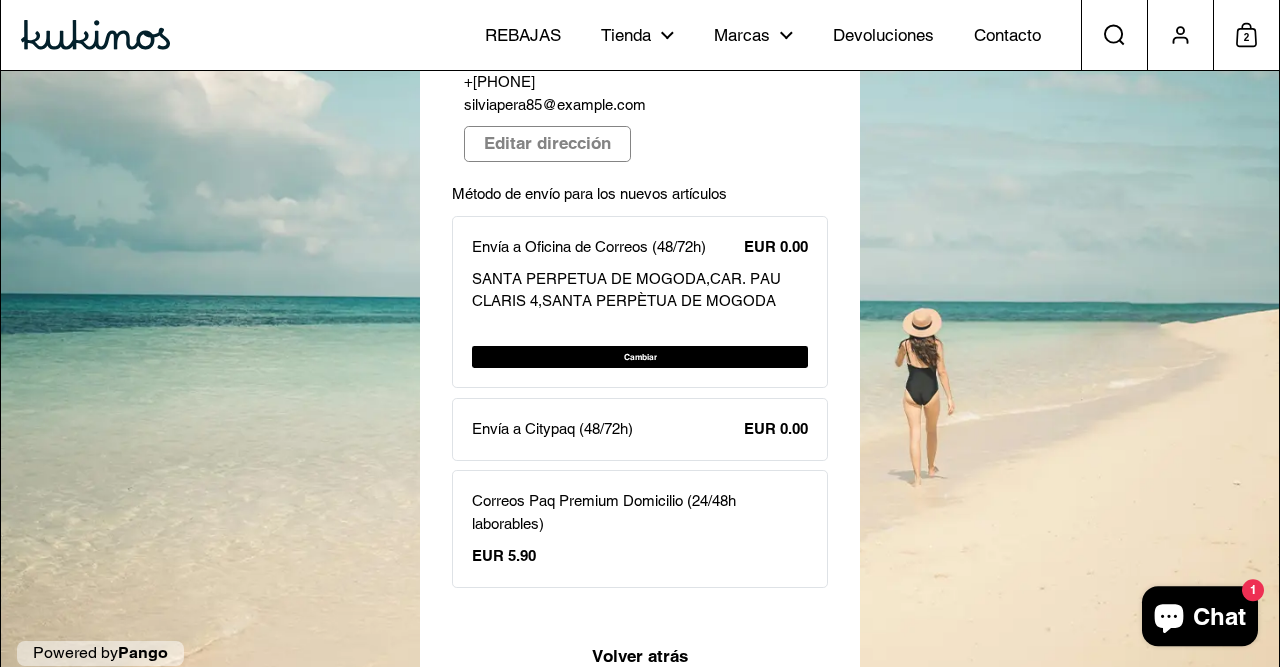 click on "Envía a Citypaq (48/72h) EUR   0.00" at bounding box center (640, 429) 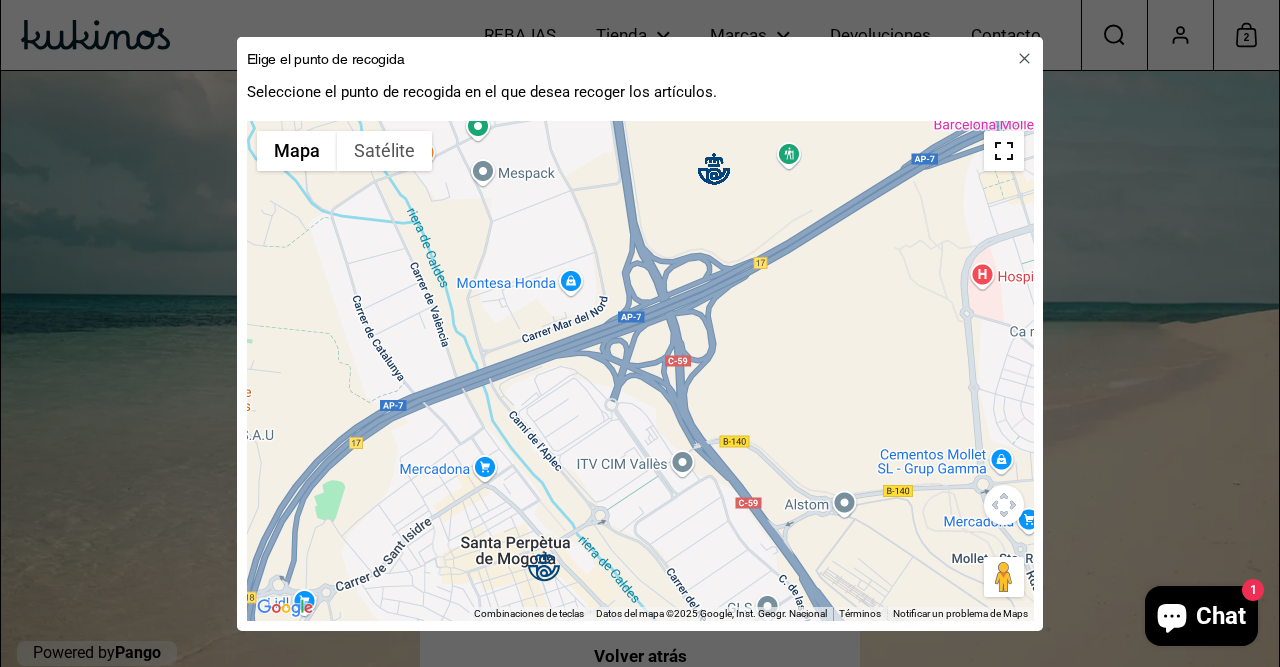 drag, startPoint x: 540, startPoint y: 383, endPoint x: 599, endPoint y: 159, distance: 231.6398 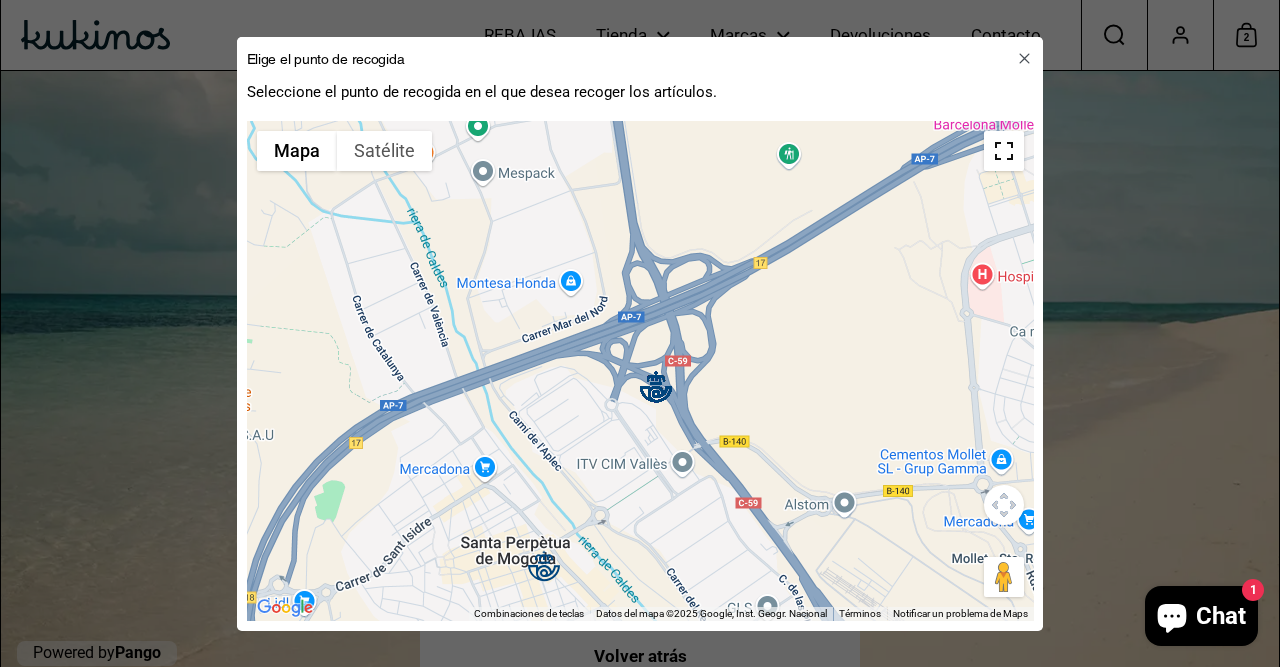 click 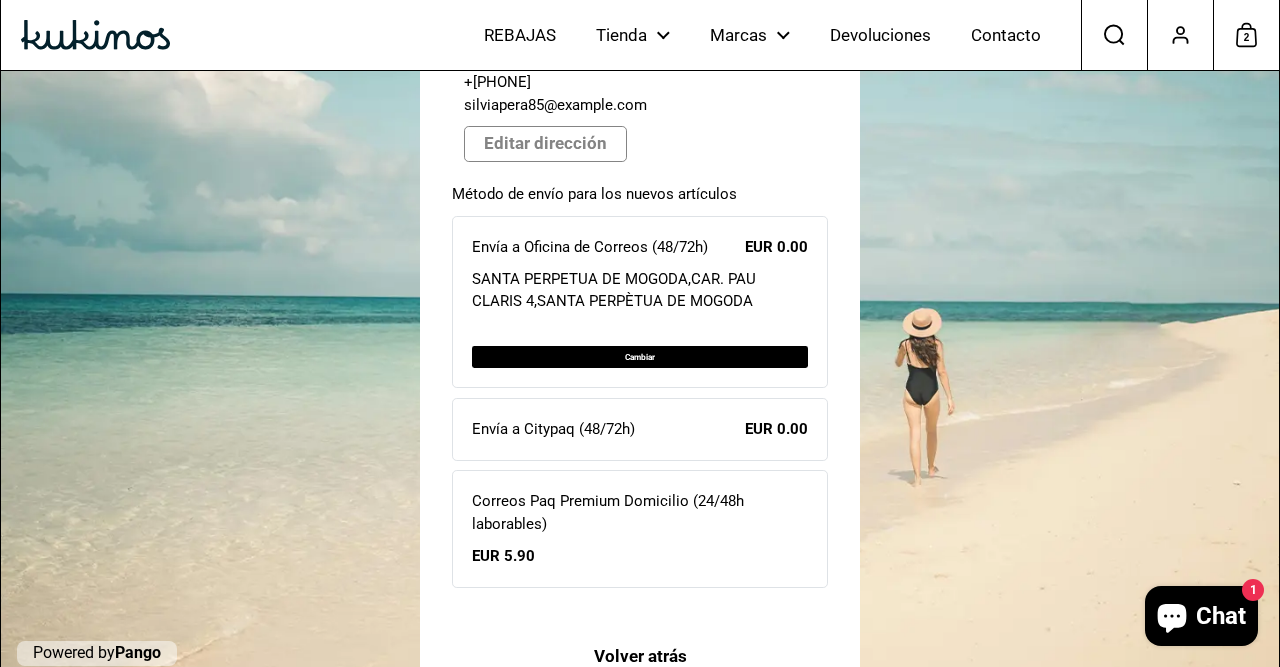 click on "Envía a Oficina de Correos (48/72h)" at bounding box center (590, 247) 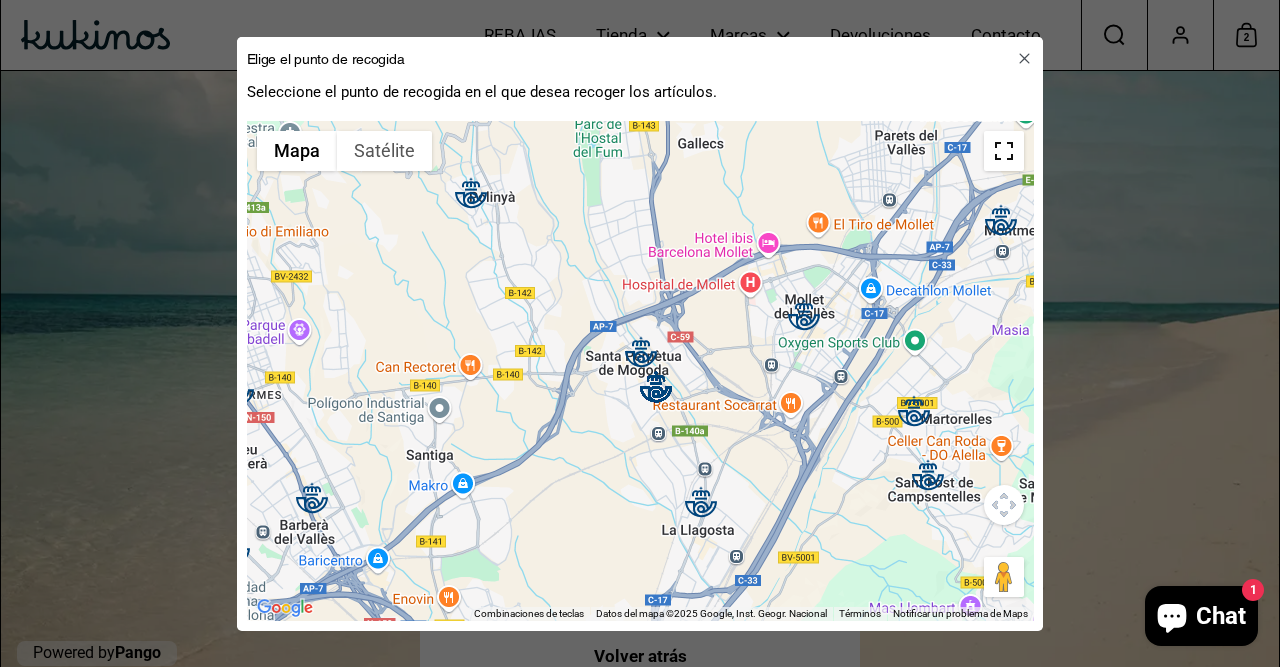 click at bounding box center [641, 352] 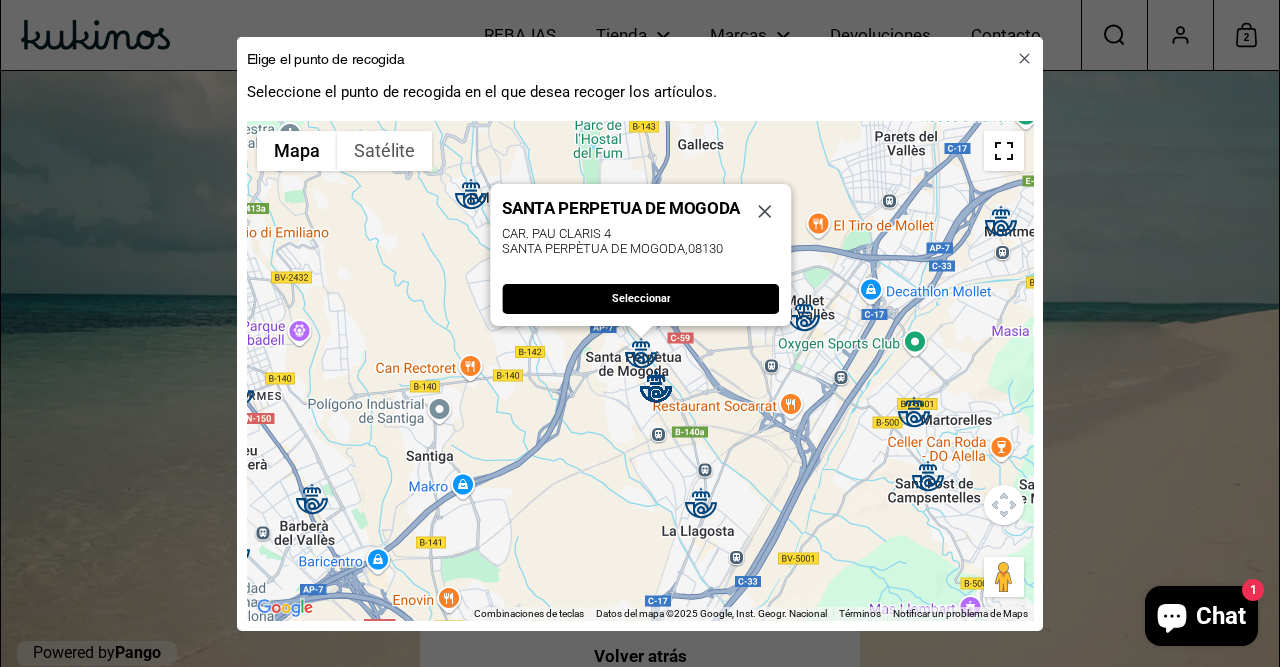 click on "Seleccionar" at bounding box center (640, 299) 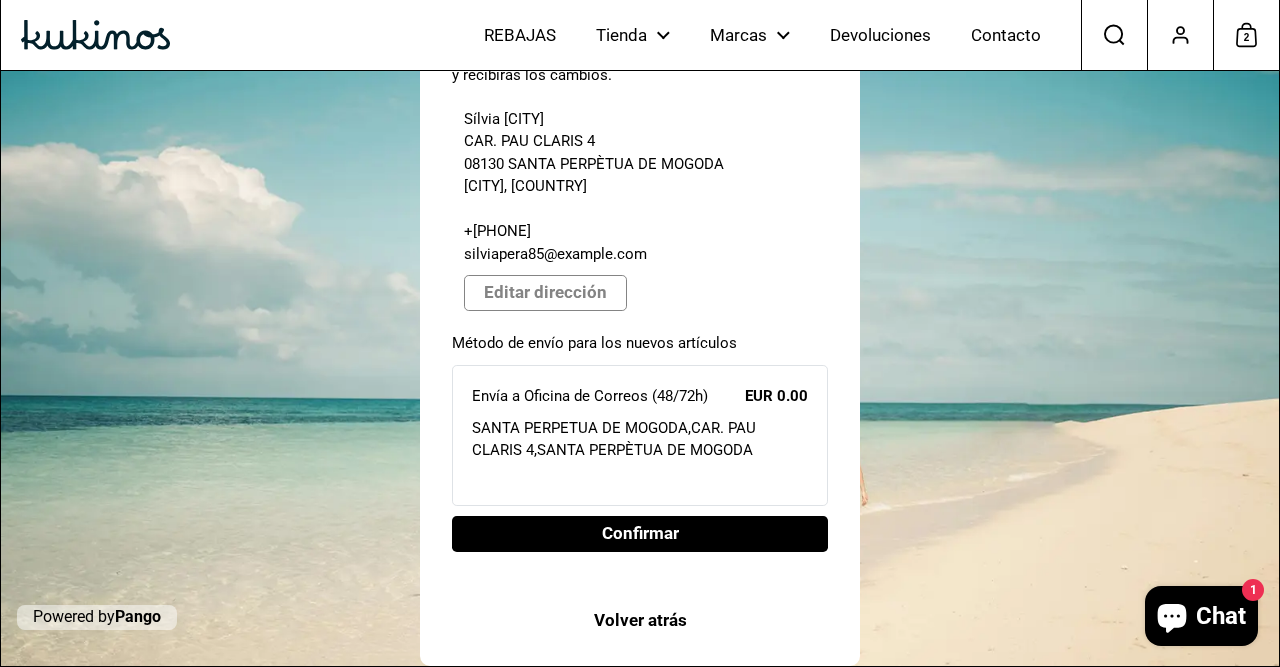 scroll, scrollTop: 146, scrollLeft: 0, axis: vertical 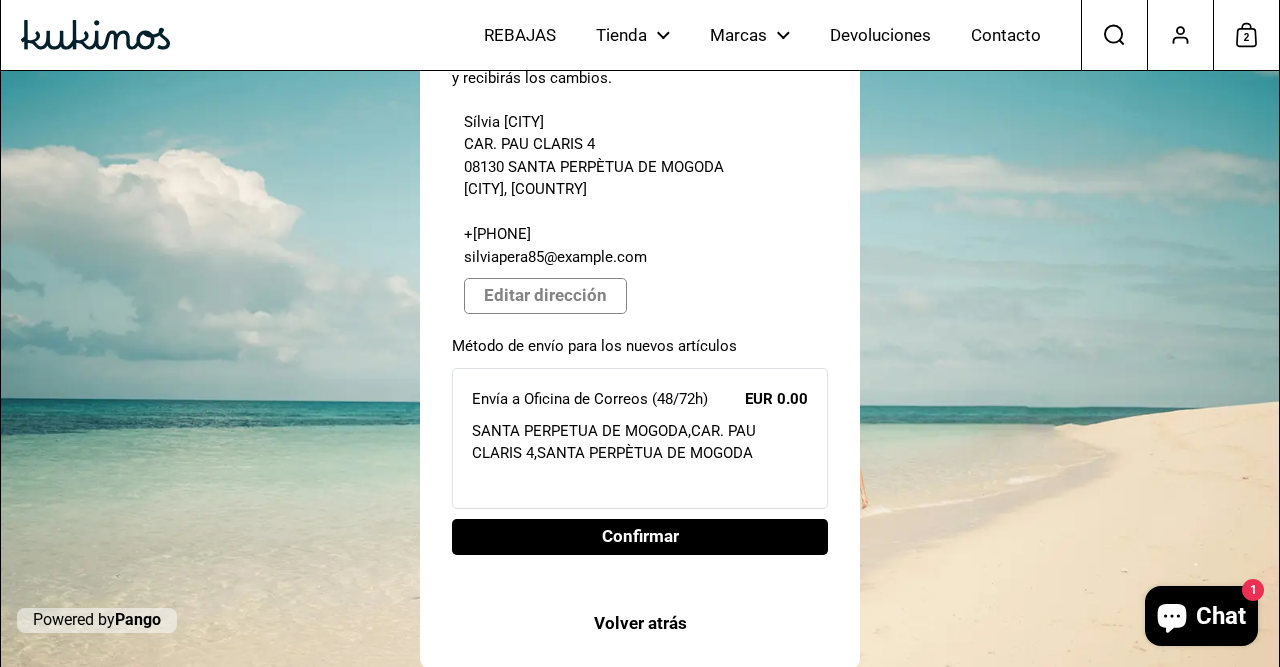 click on "Confirmar" at bounding box center [640, 537] 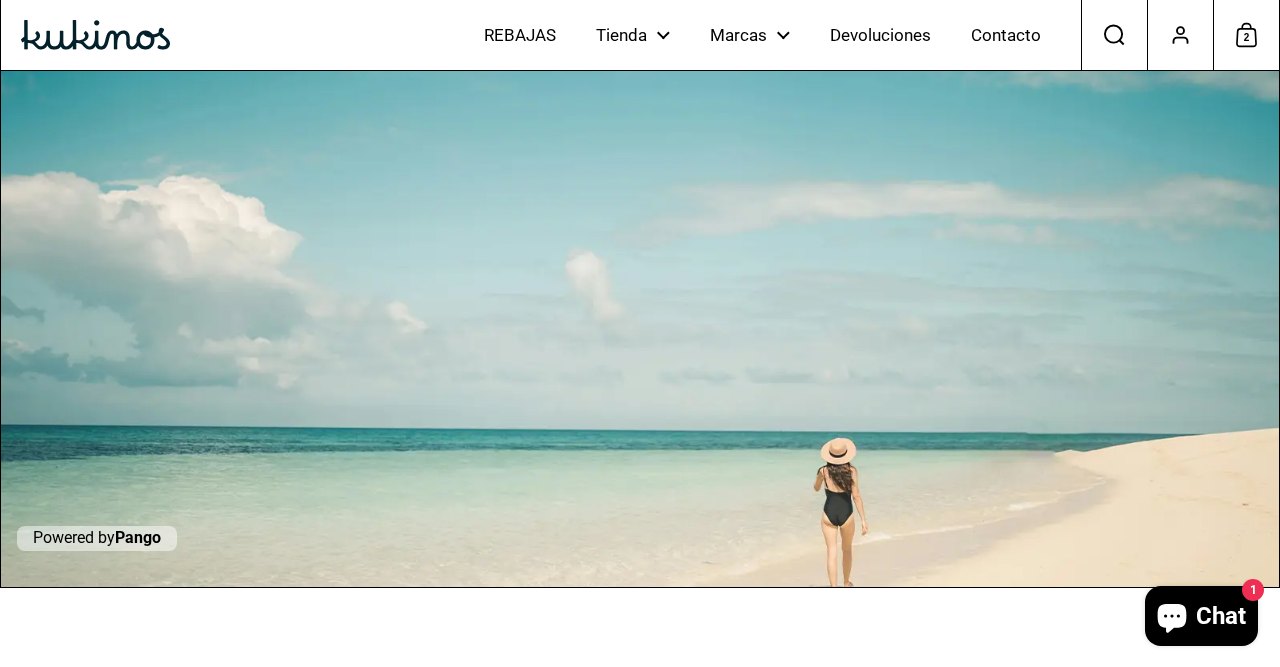 scroll, scrollTop: 0, scrollLeft: 0, axis: both 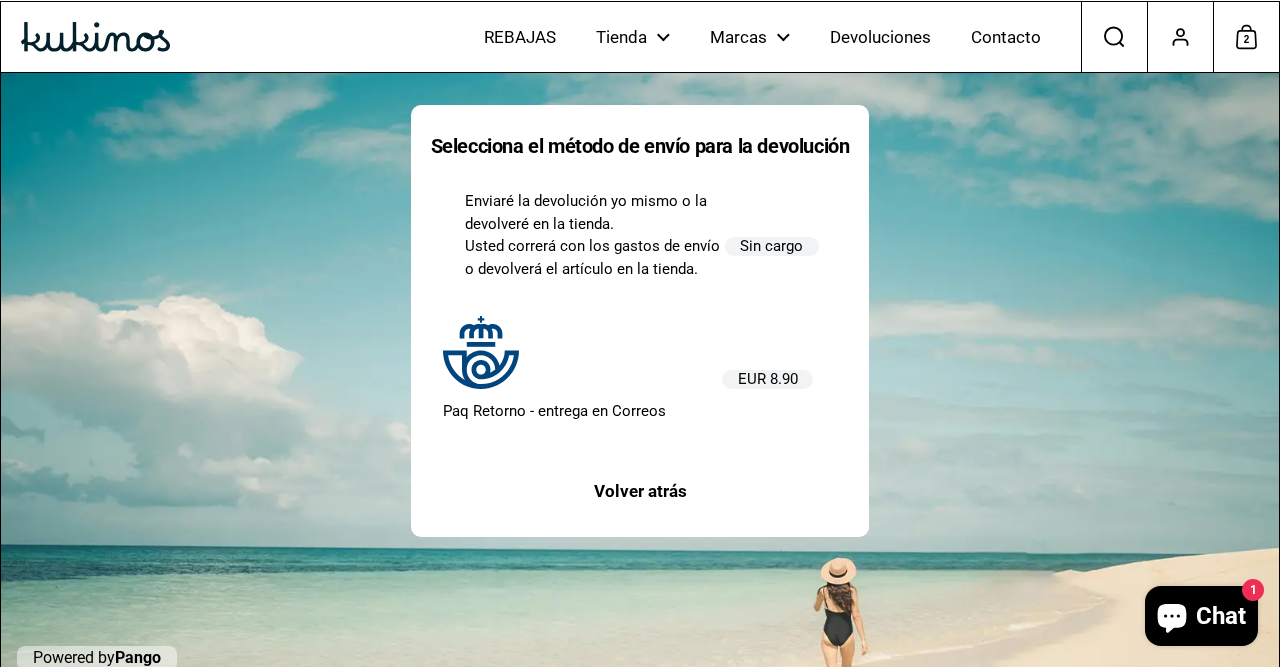 click on "EUR 8.90" at bounding box center (770, 368) 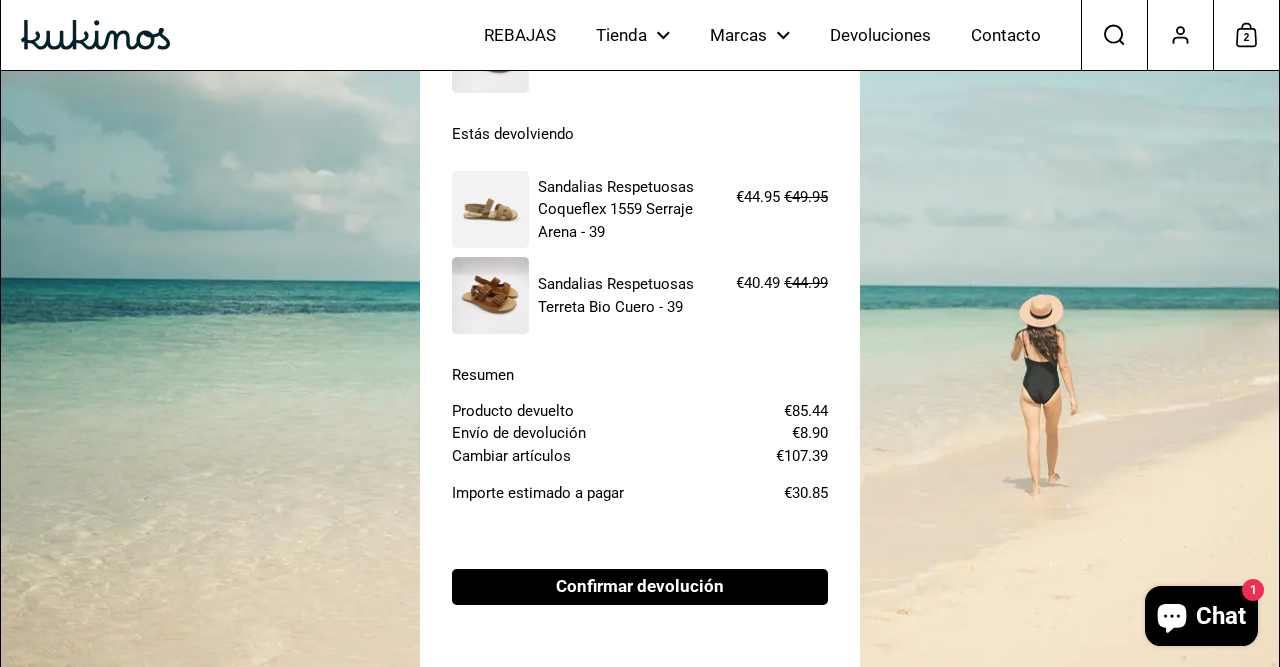 scroll, scrollTop: 452, scrollLeft: 0, axis: vertical 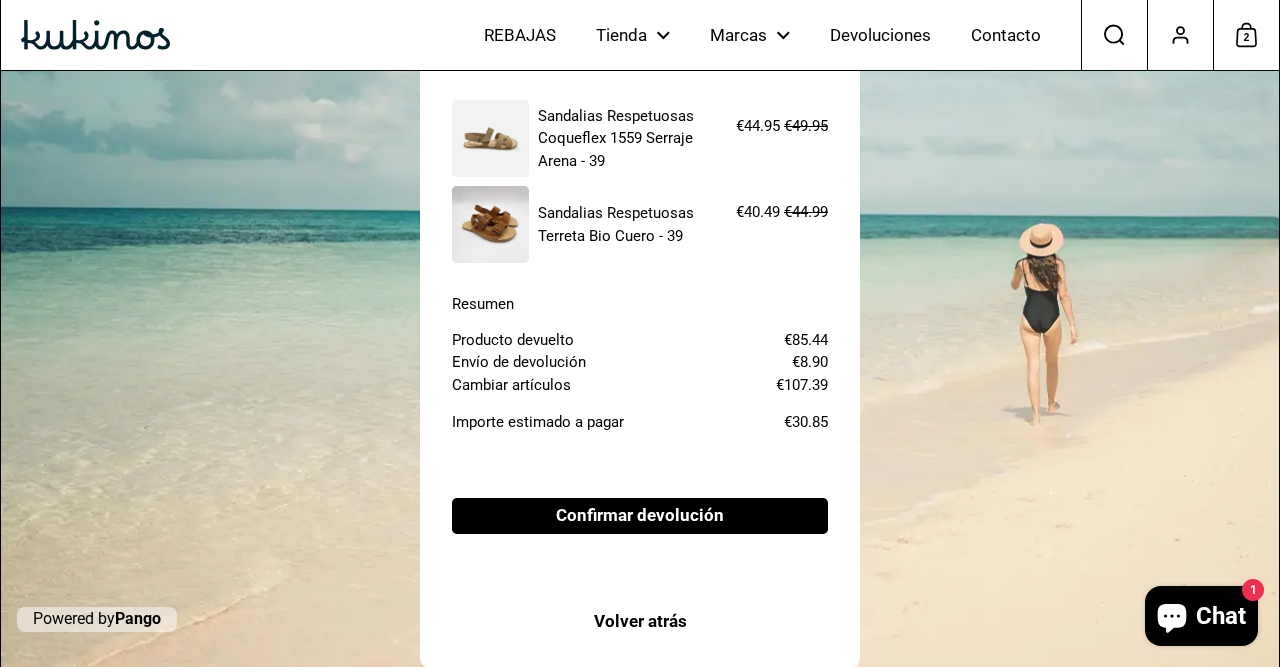 click on "Confirmar devolución" at bounding box center [640, 516] 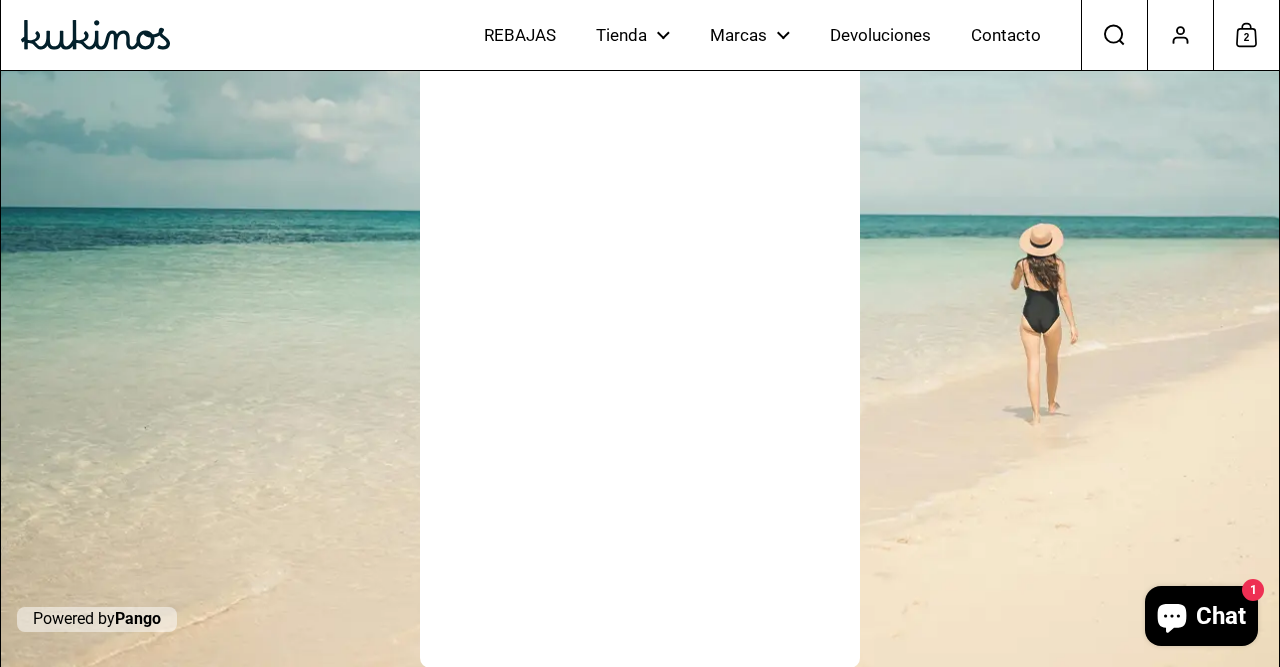 scroll, scrollTop: 0, scrollLeft: 0, axis: both 